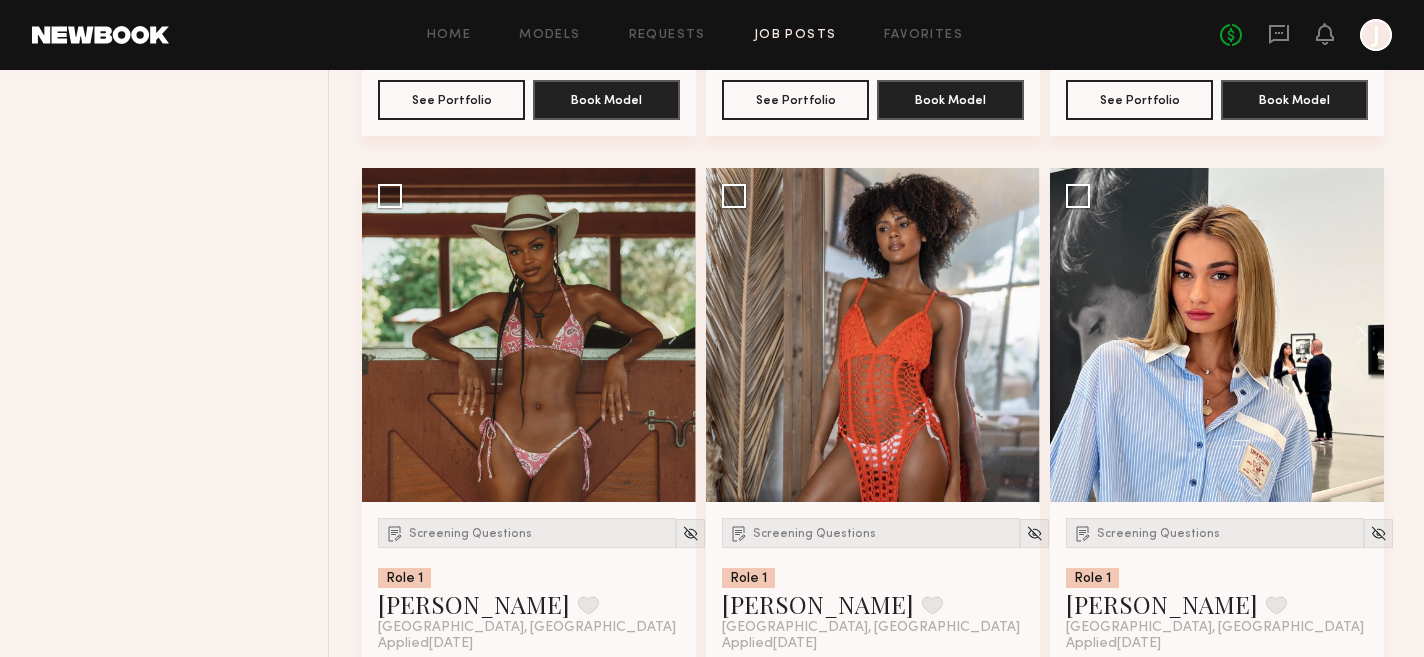 scroll, scrollTop: 2649, scrollLeft: 0, axis: vertical 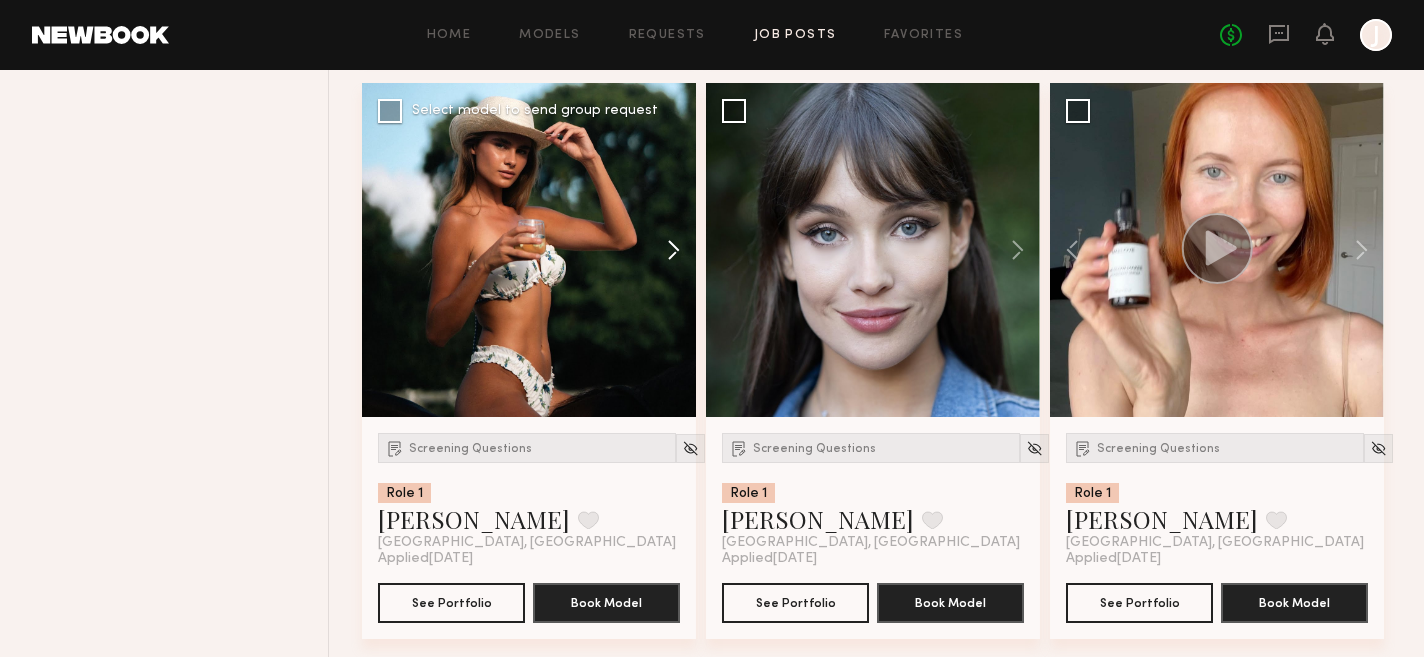 click 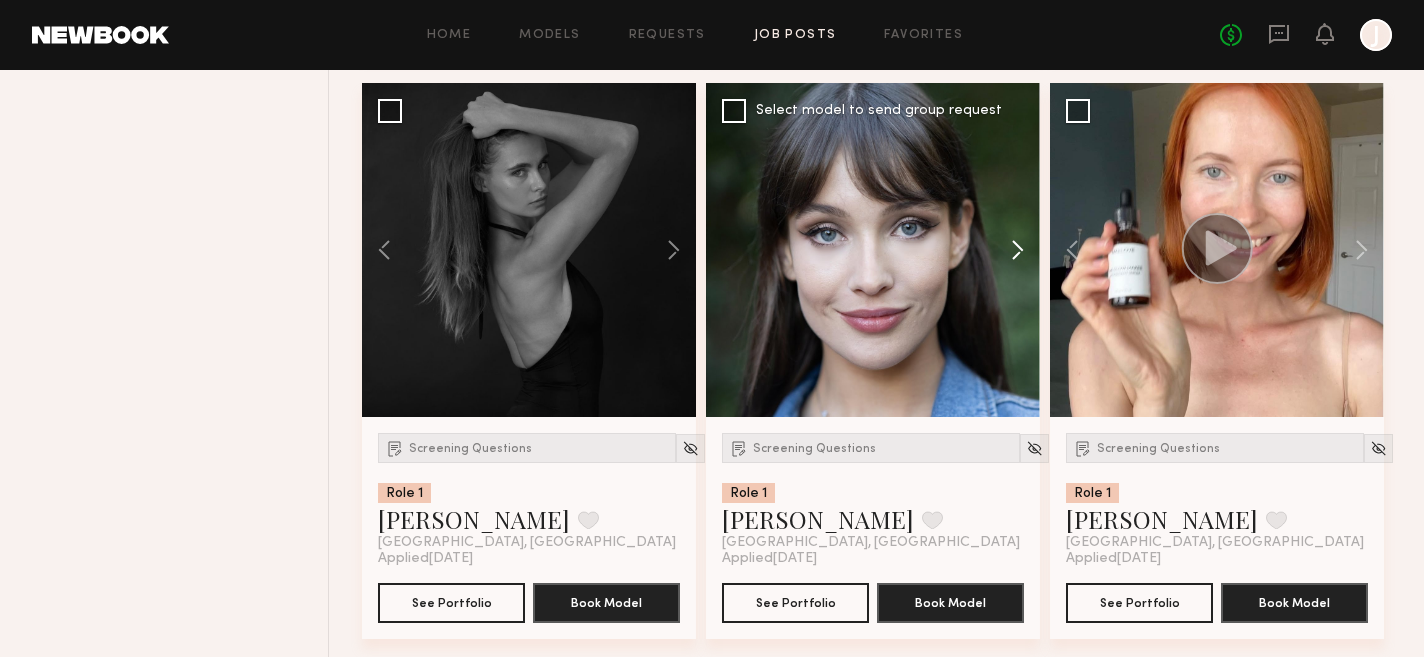 click 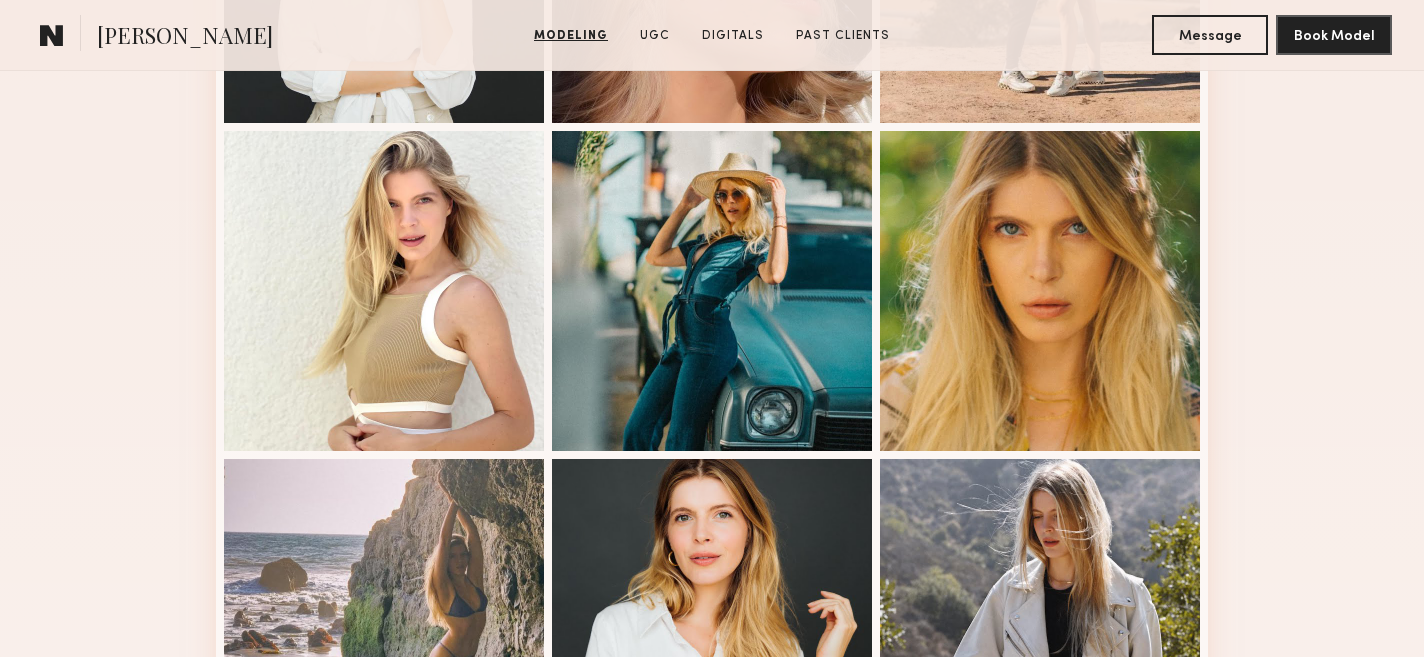 scroll, scrollTop: 1400, scrollLeft: 0, axis: vertical 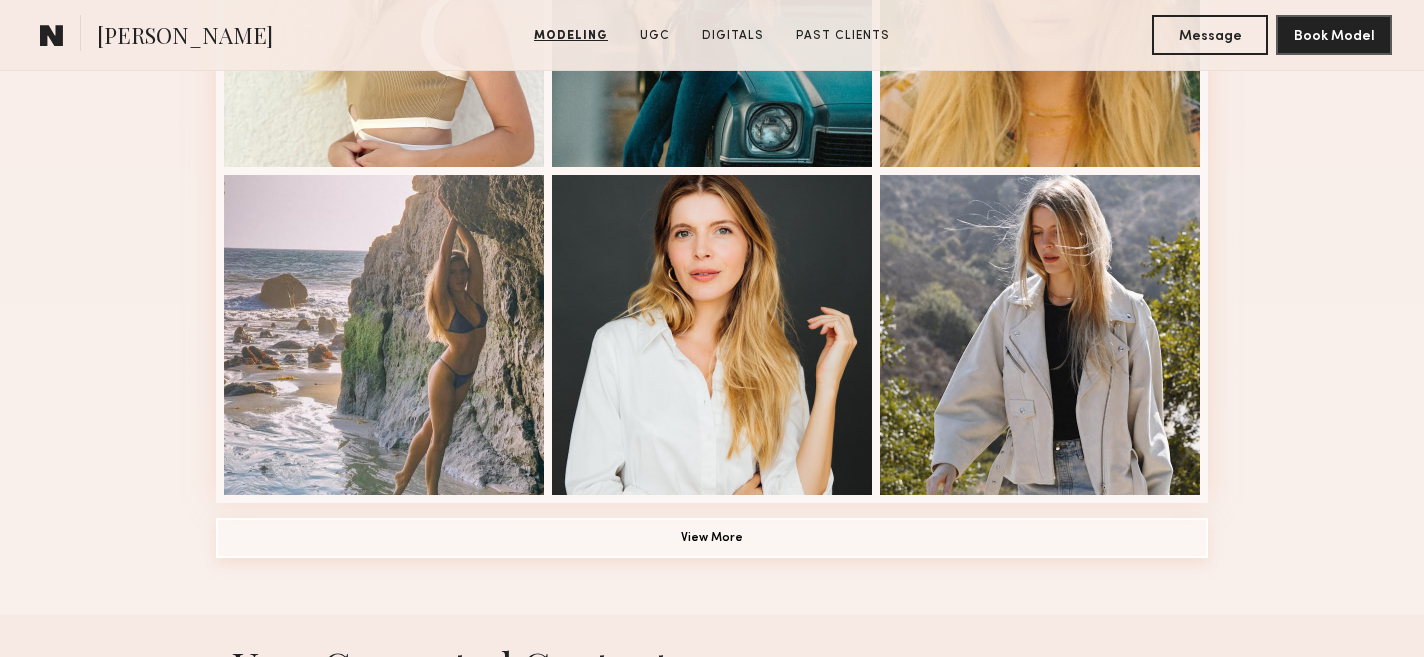 click on "View More" 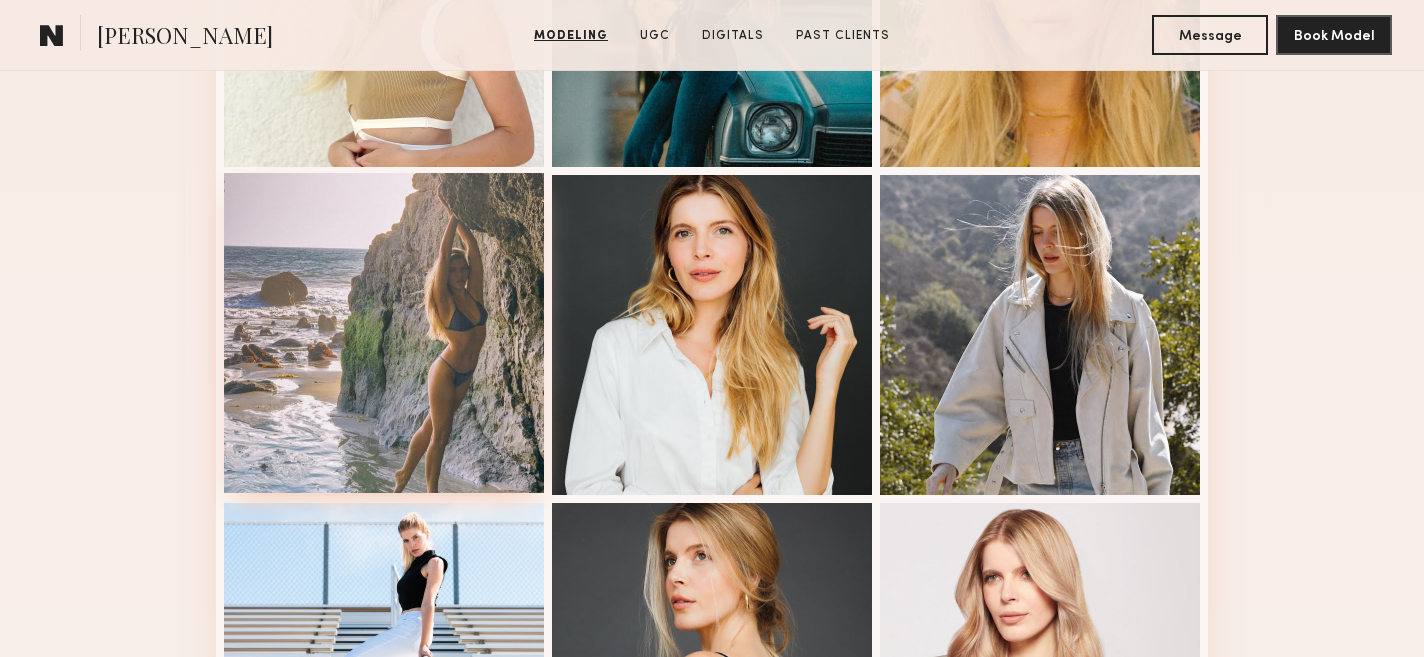 click at bounding box center (384, 333) 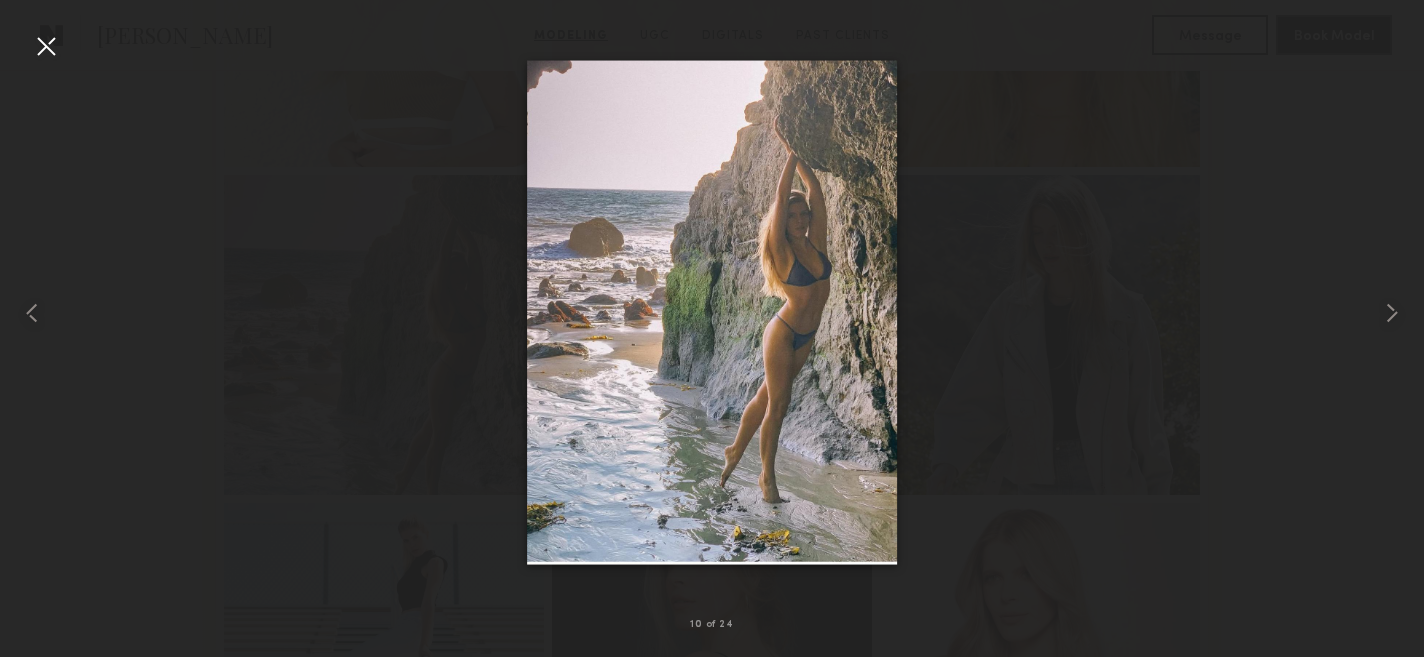 click at bounding box center (46, 46) 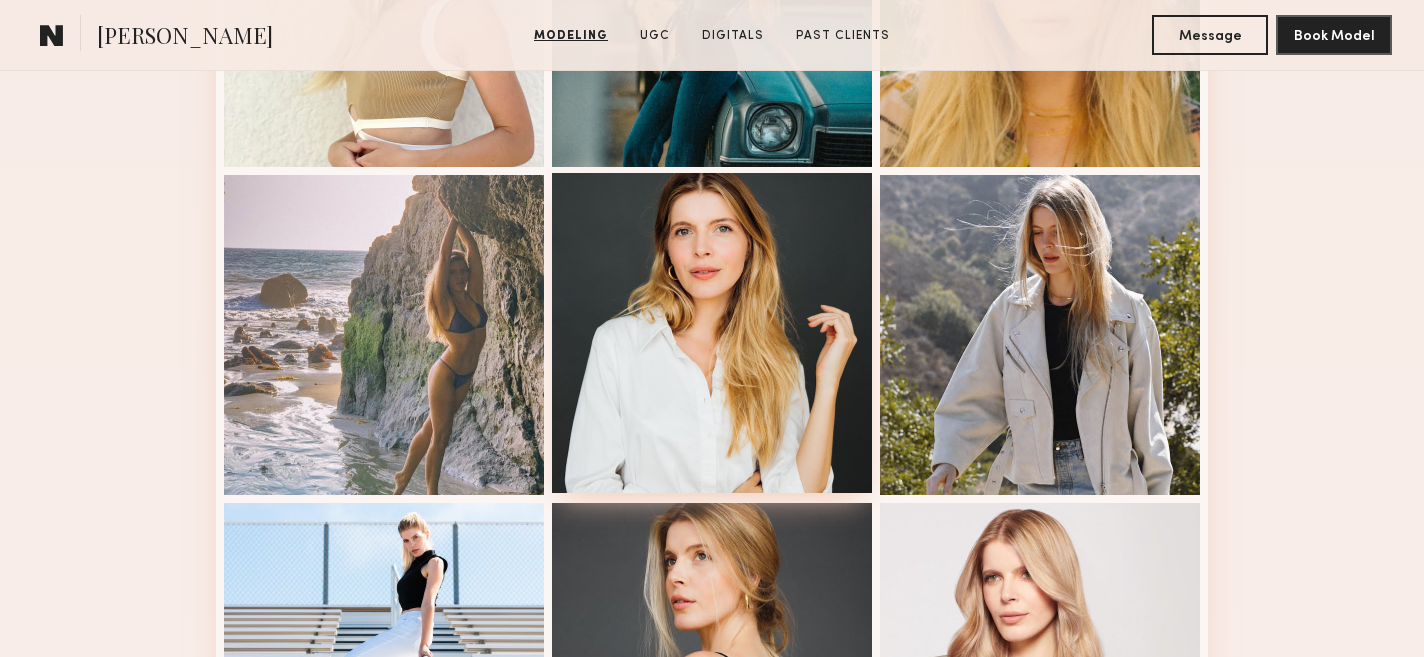 scroll, scrollTop: 1416, scrollLeft: 0, axis: vertical 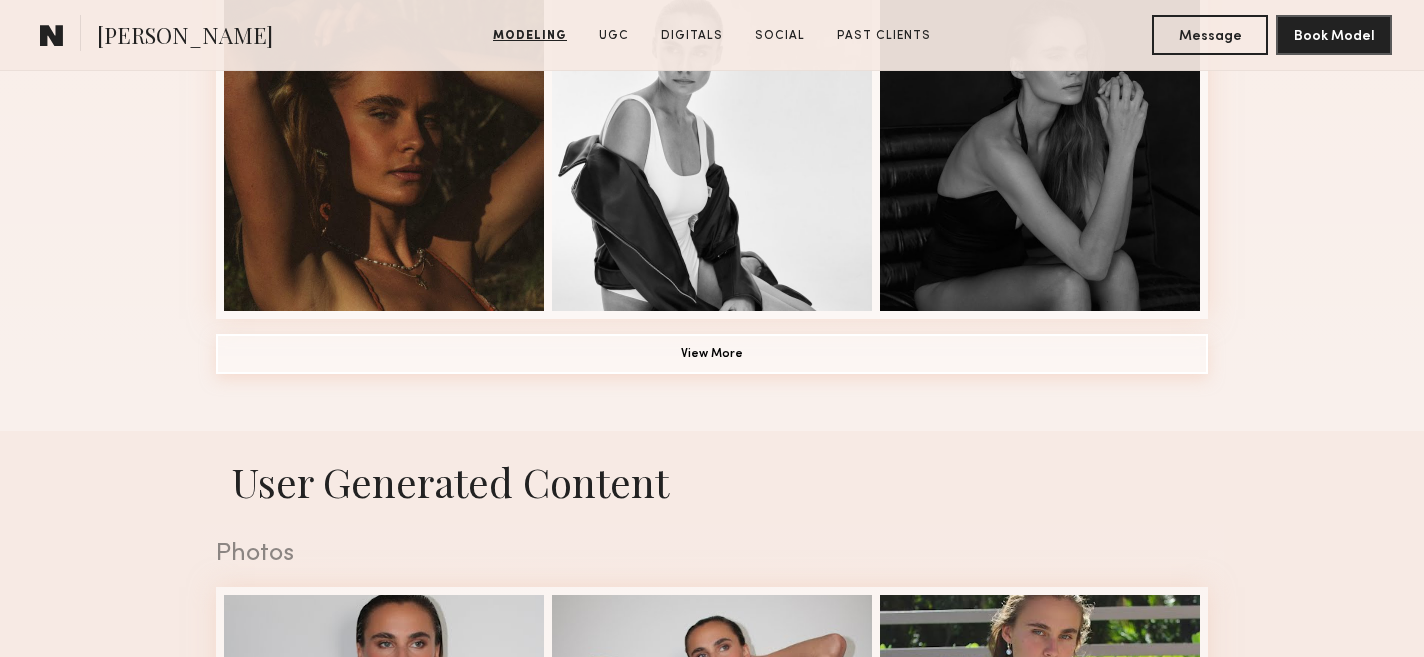 click on "View More" 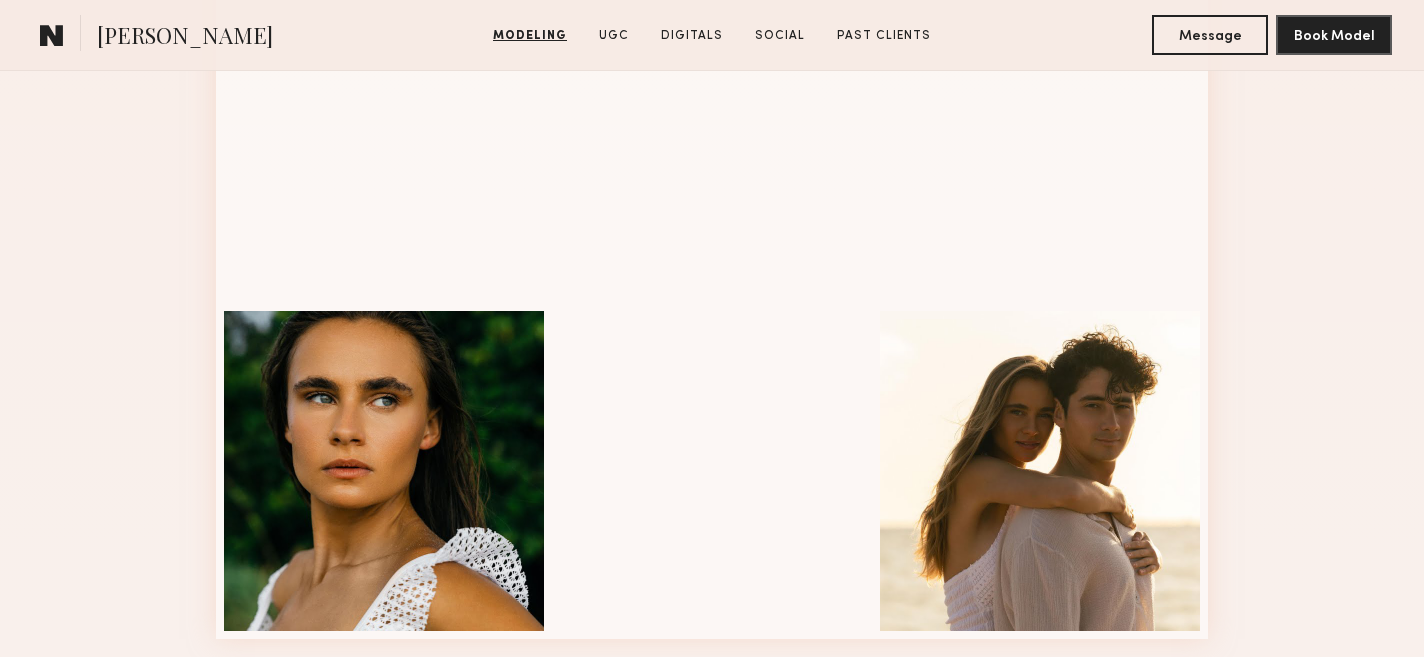 scroll, scrollTop: 2562, scrollLeft: 0, axis: vertical 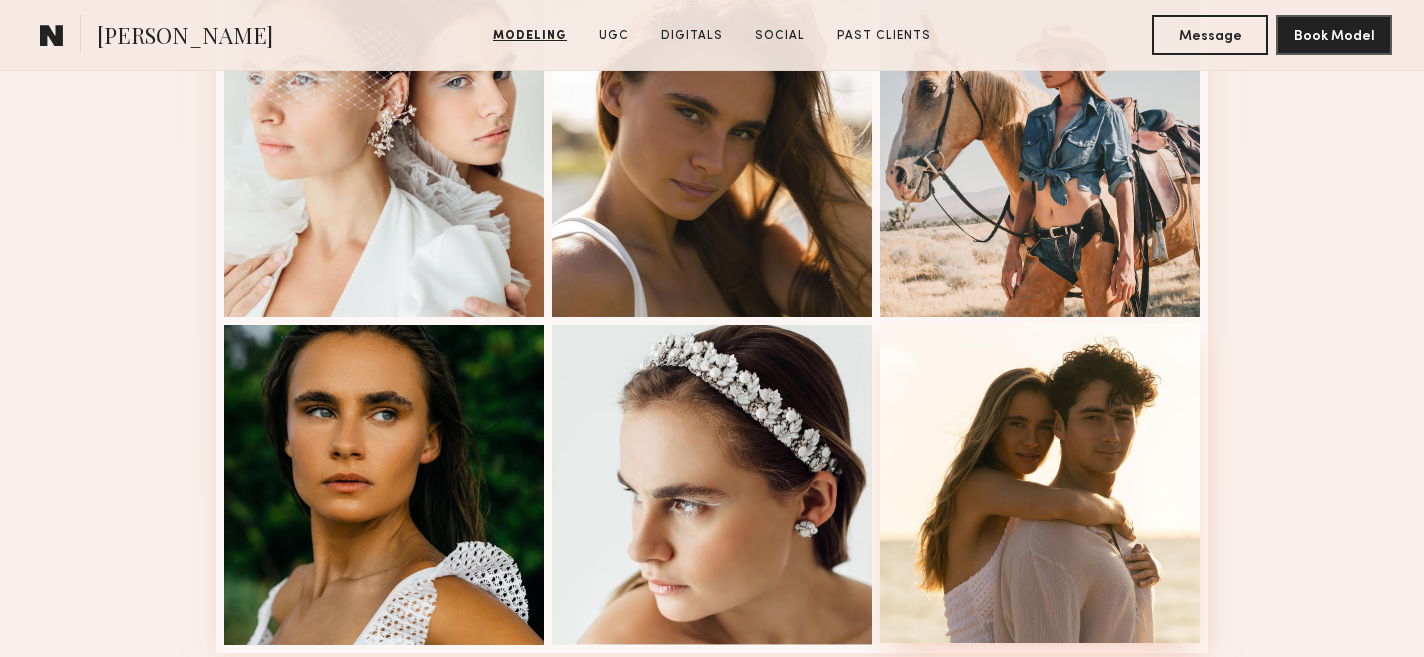 click at bounding box center (1040, 483) 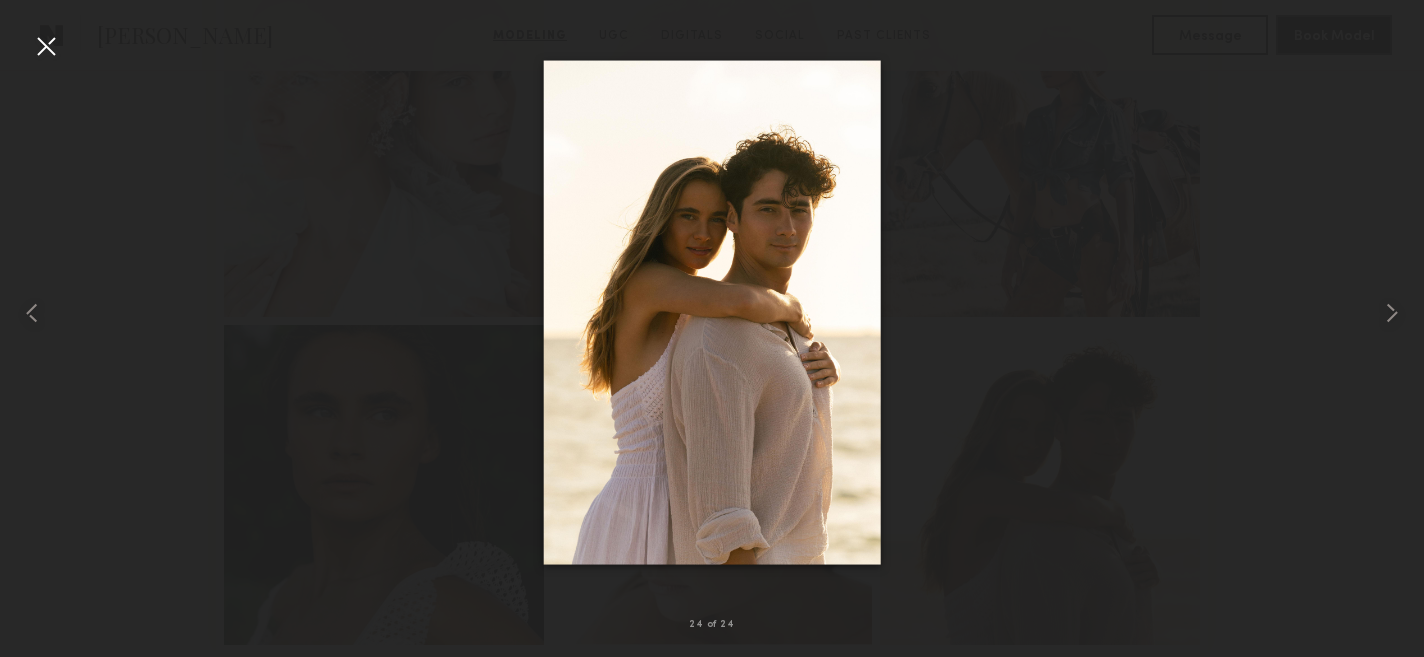 click at bounding box center [46, 46] 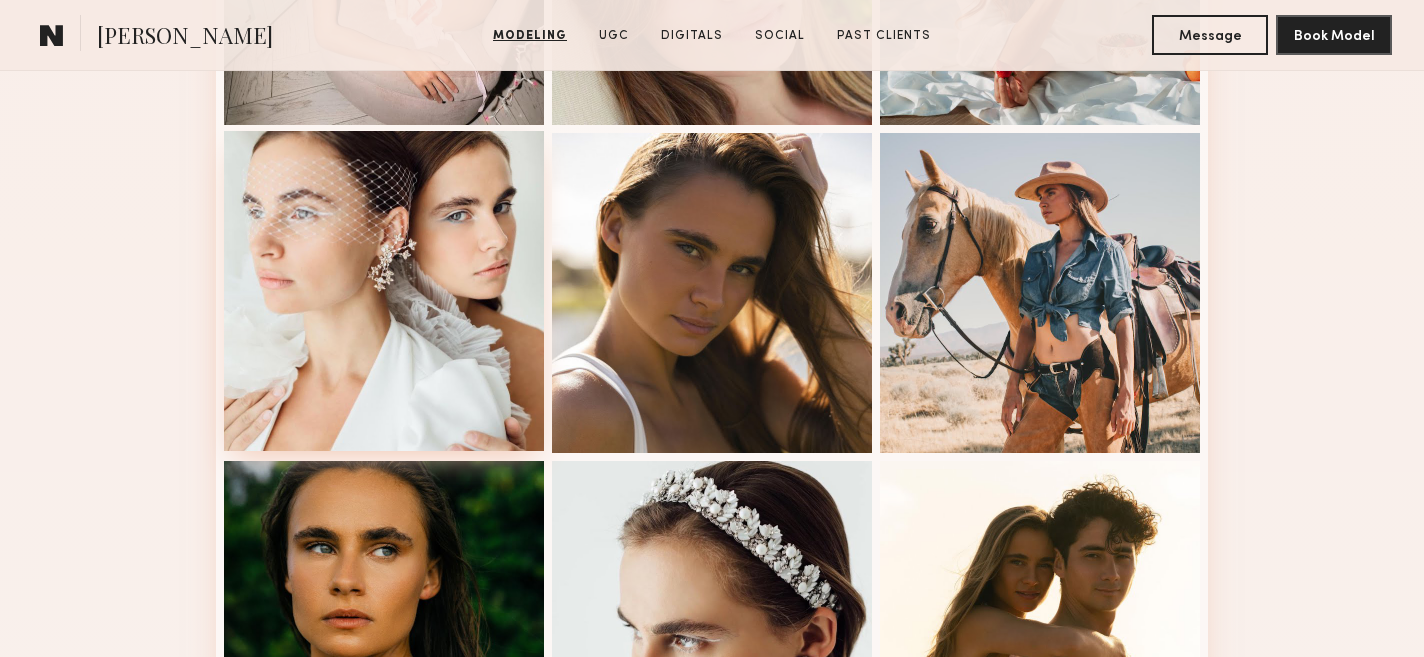 scroll, scrollTop: 2419, scrollLeft: 0, axis: vertical 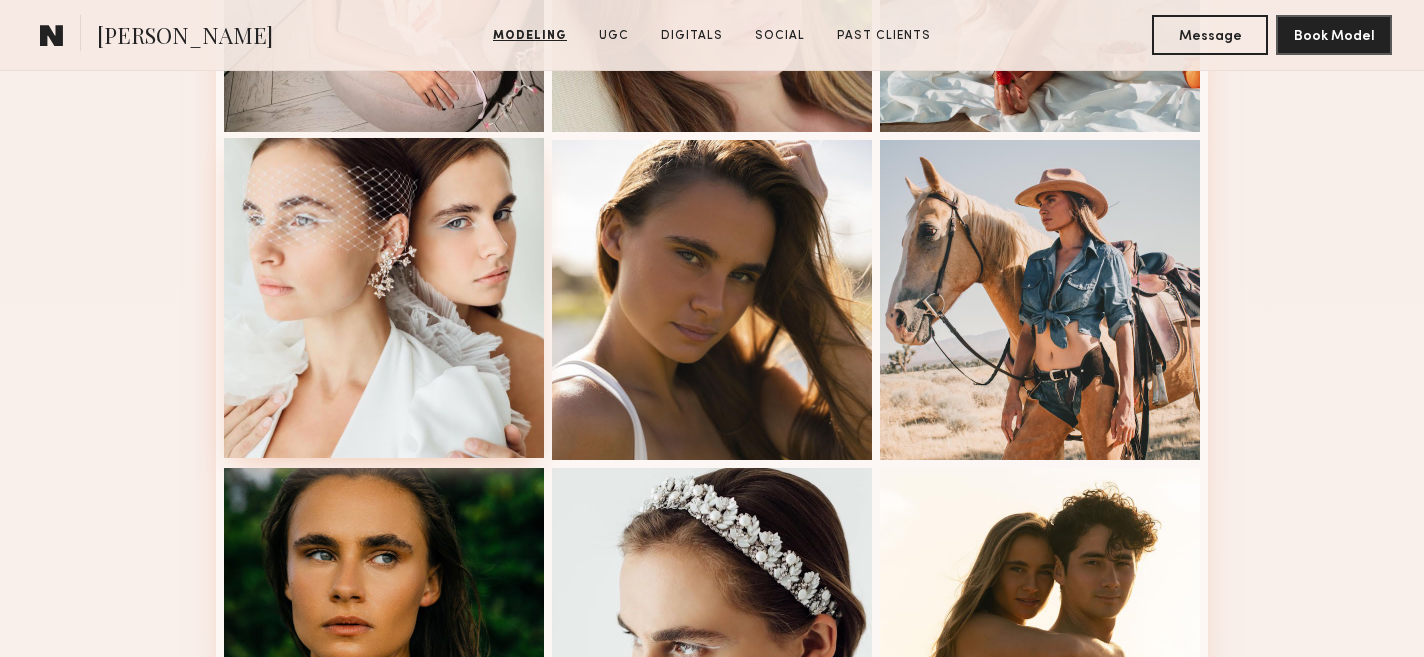 click at bounding box center [384, 298] 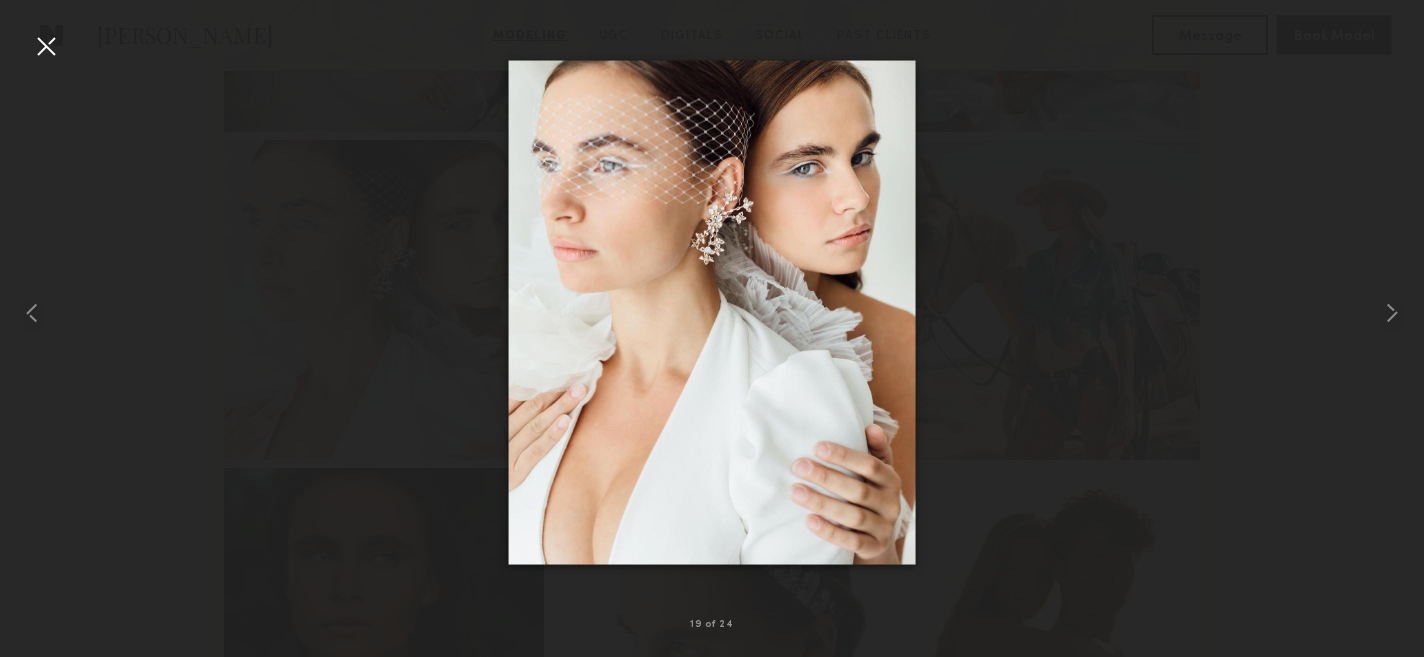 click at bounding box center [46, 46] 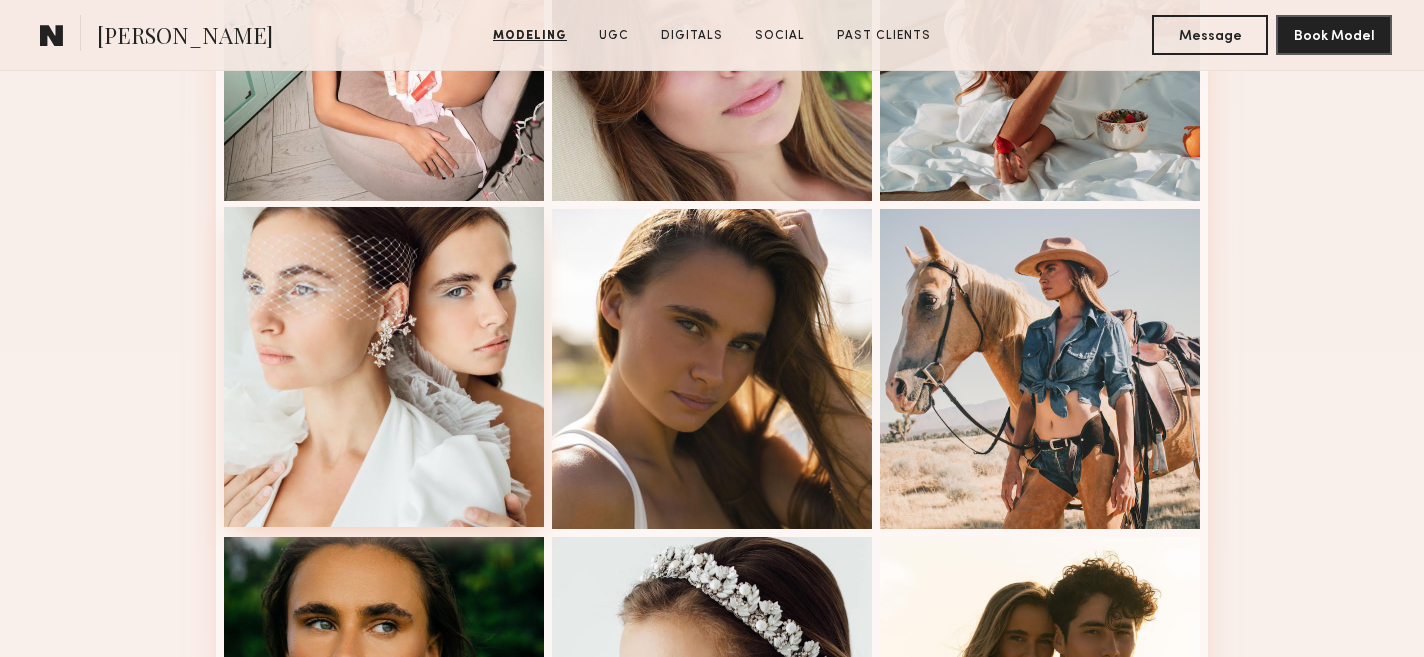 scroll, scrollTop: 2322, scrollLeft: 0, axis: vertical 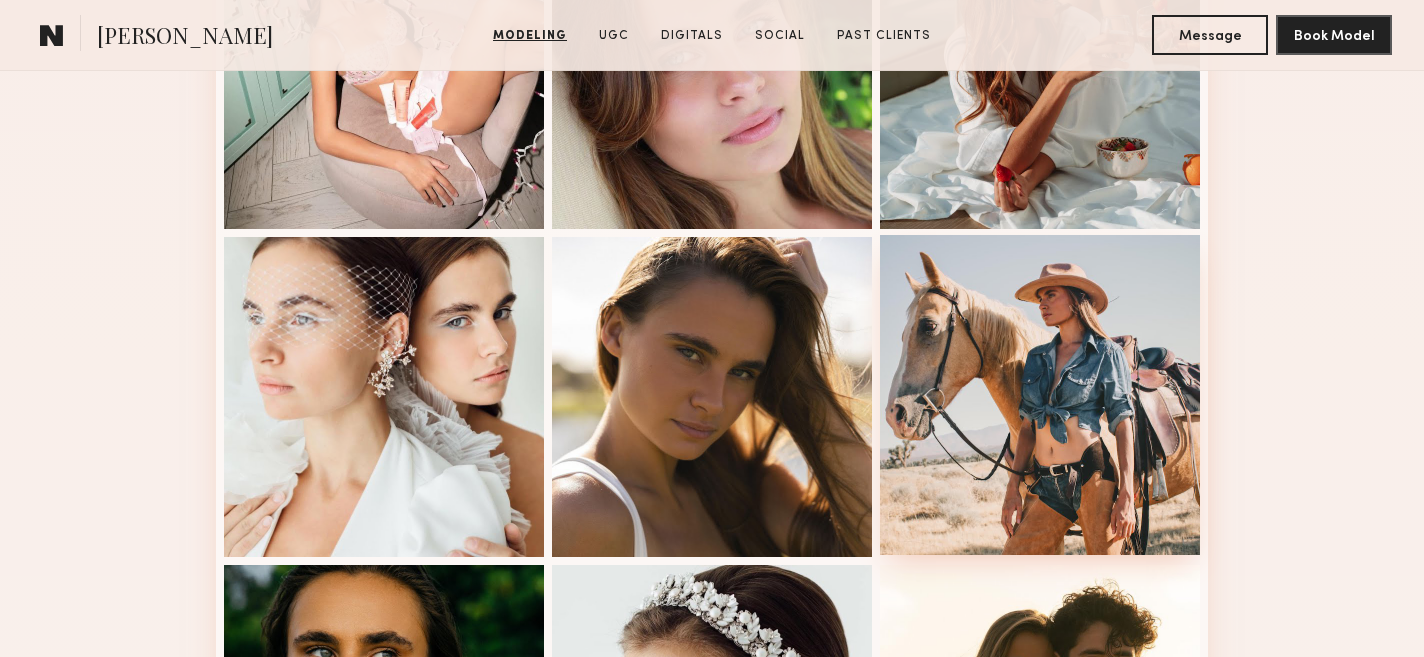 click at bounding box center (1040, 395) 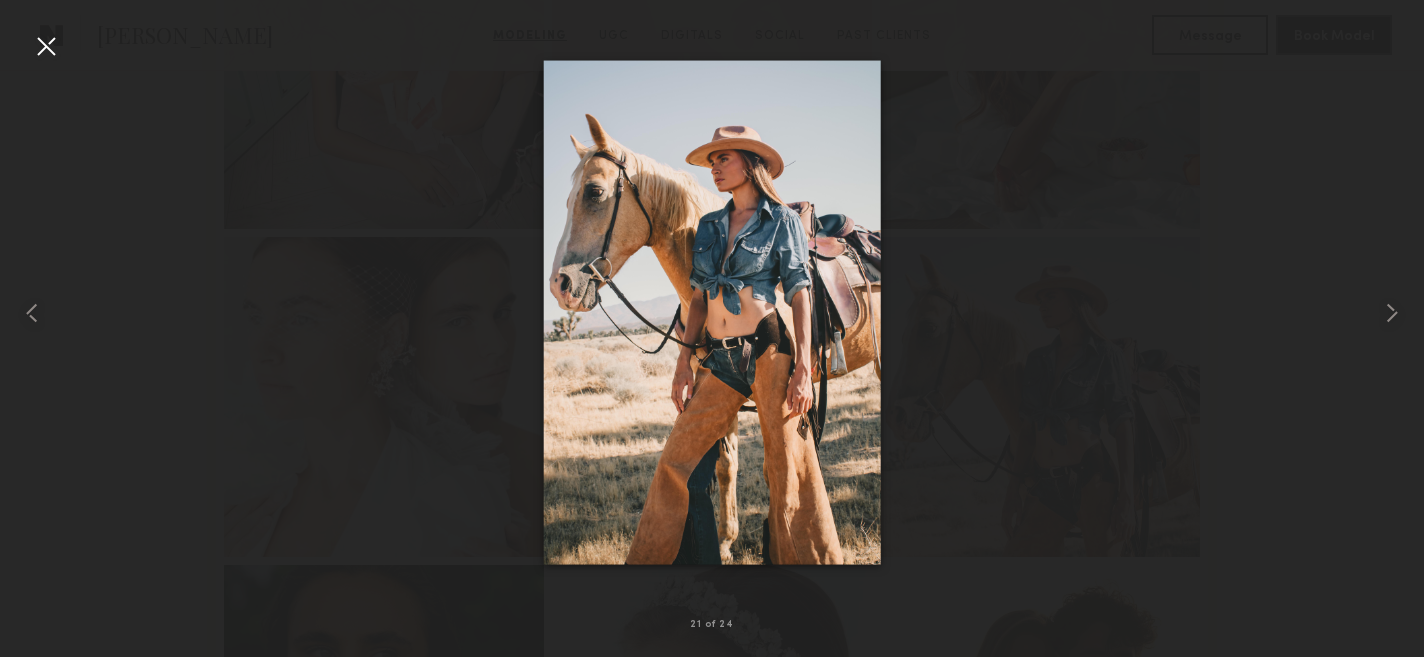 click at bounding box center [46, 46] 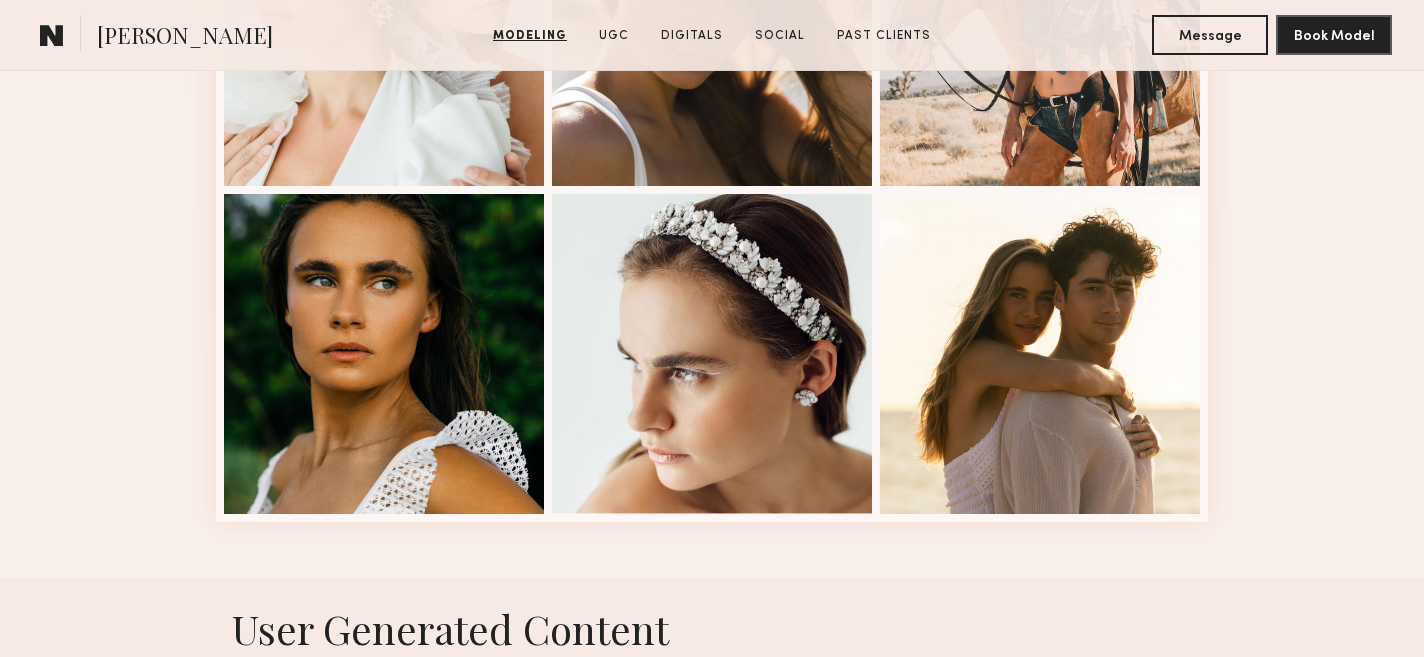 scroll, scrollTop: 2785, scrollLeft: 0, axis: vertical 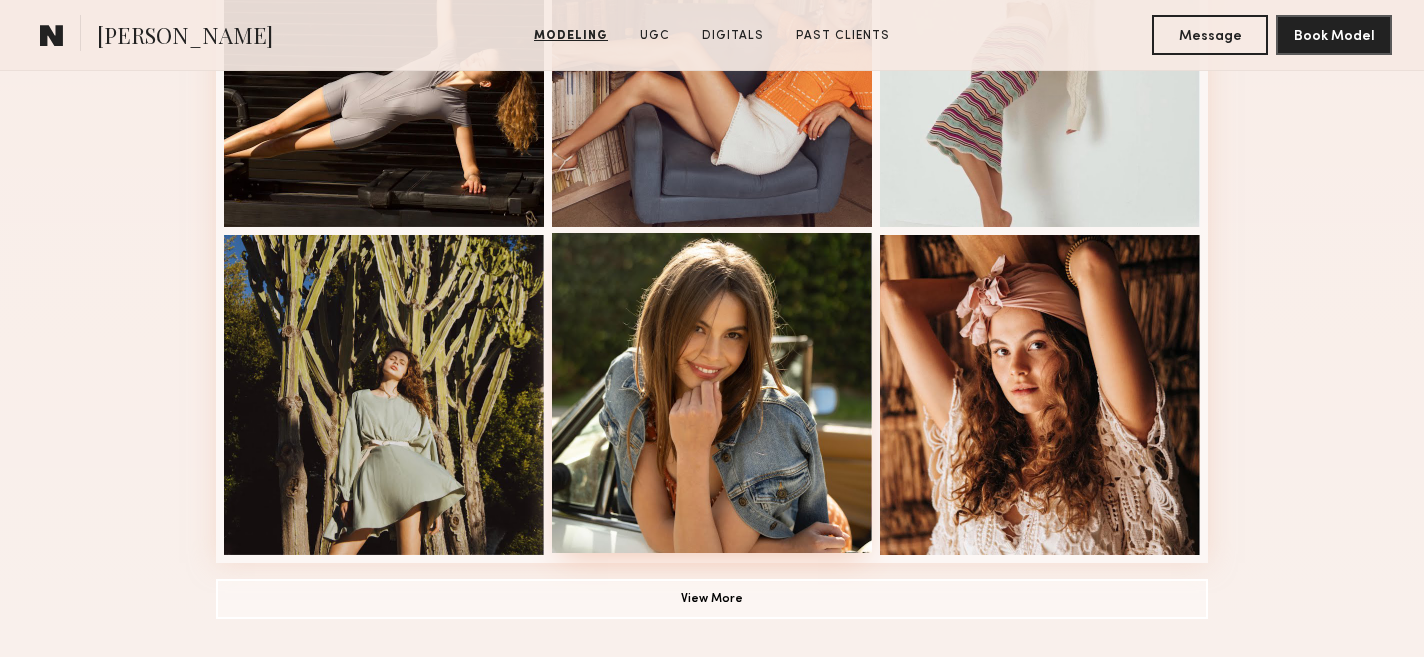 click at bounding box center (712, 393) 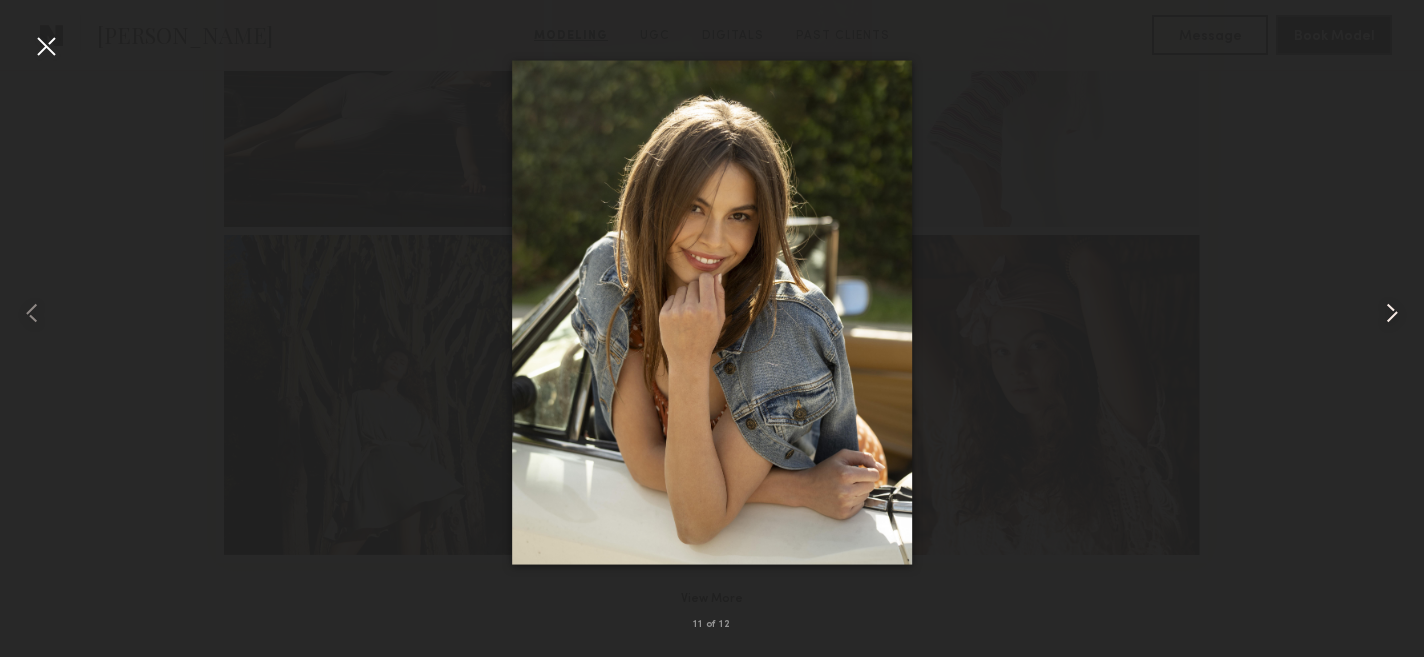 click at bounding box center [1392, 313] 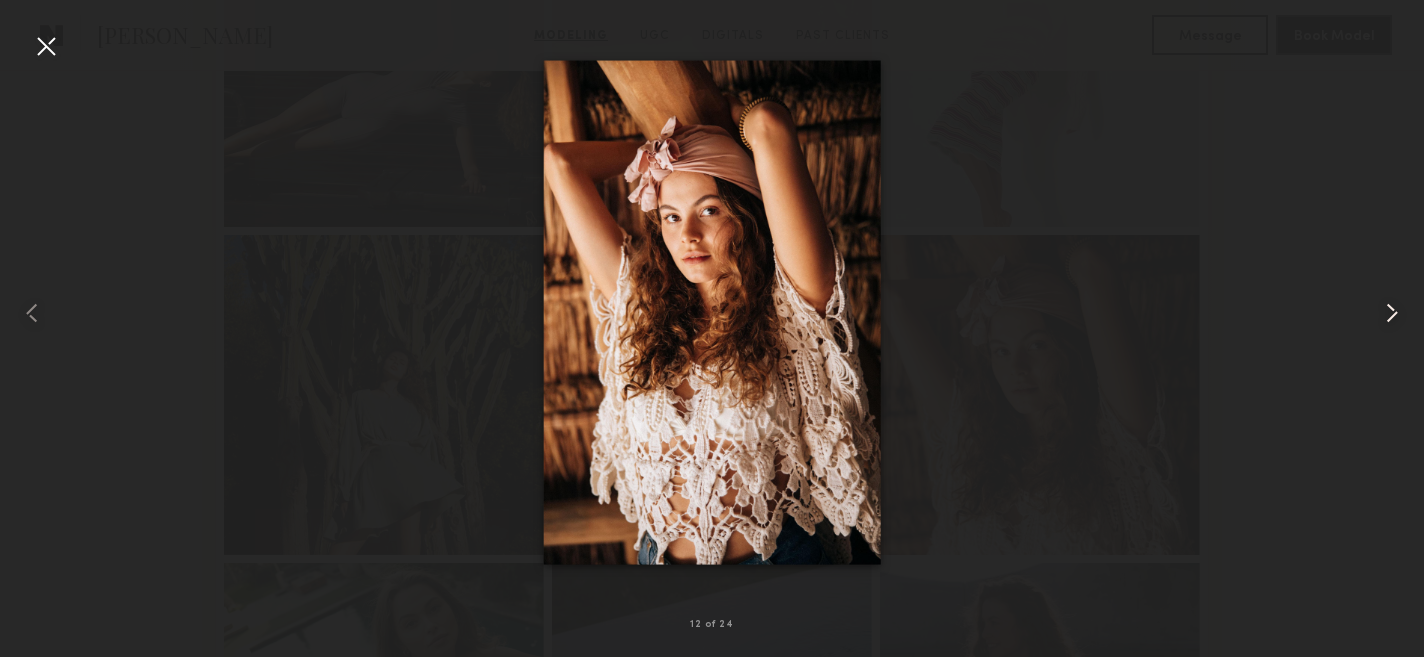 click at bounding box center [1392, 313] 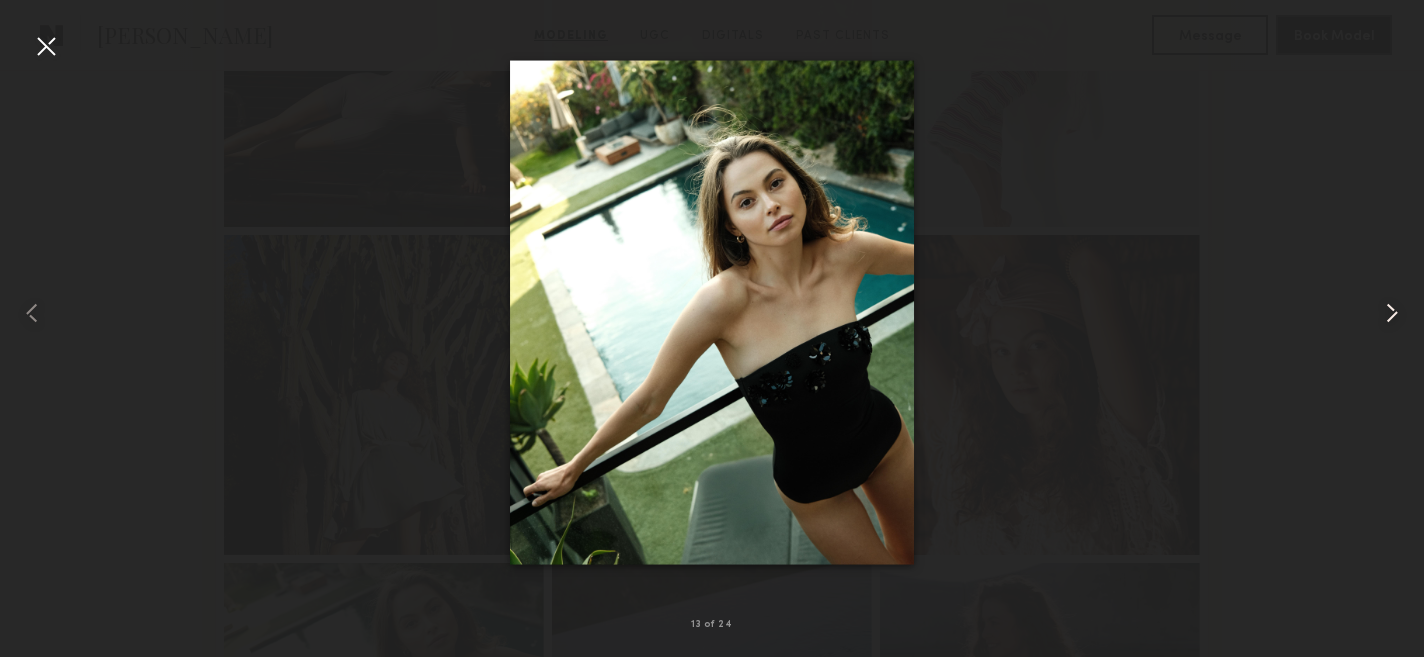 click at bounding box center (1392, 313) 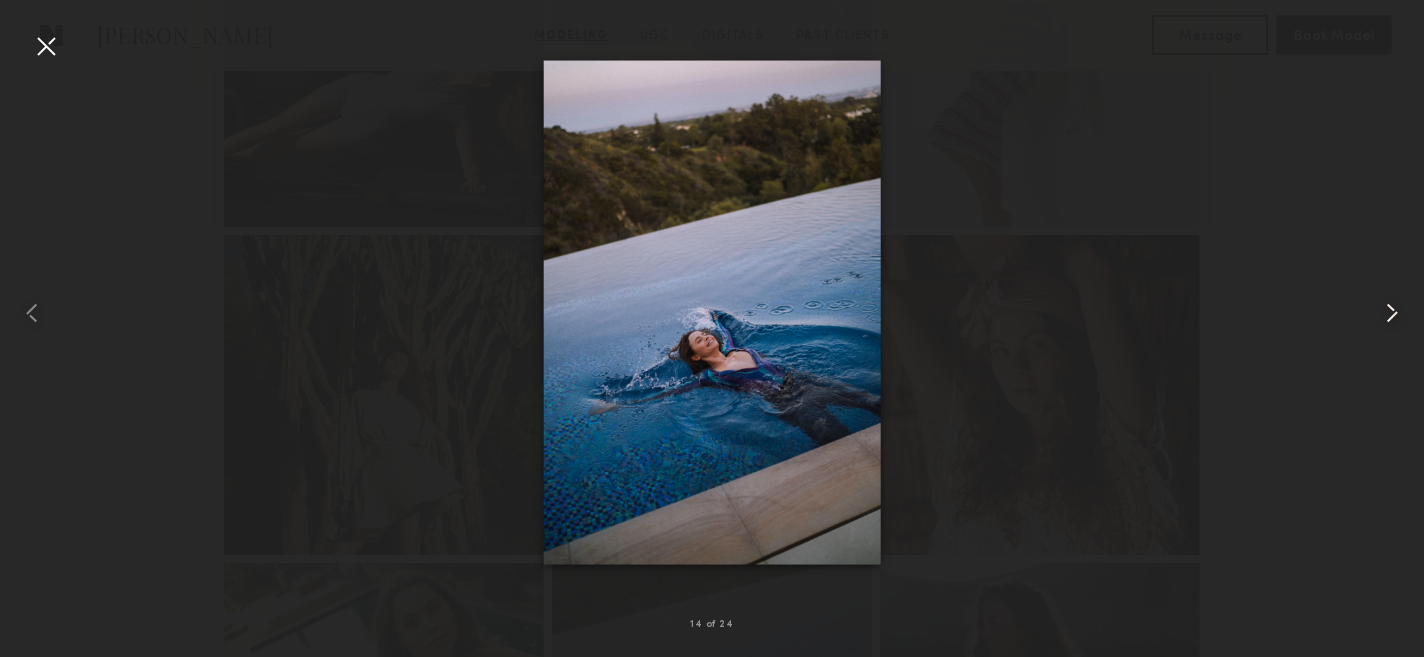 click at bounding box center (1392, 313) 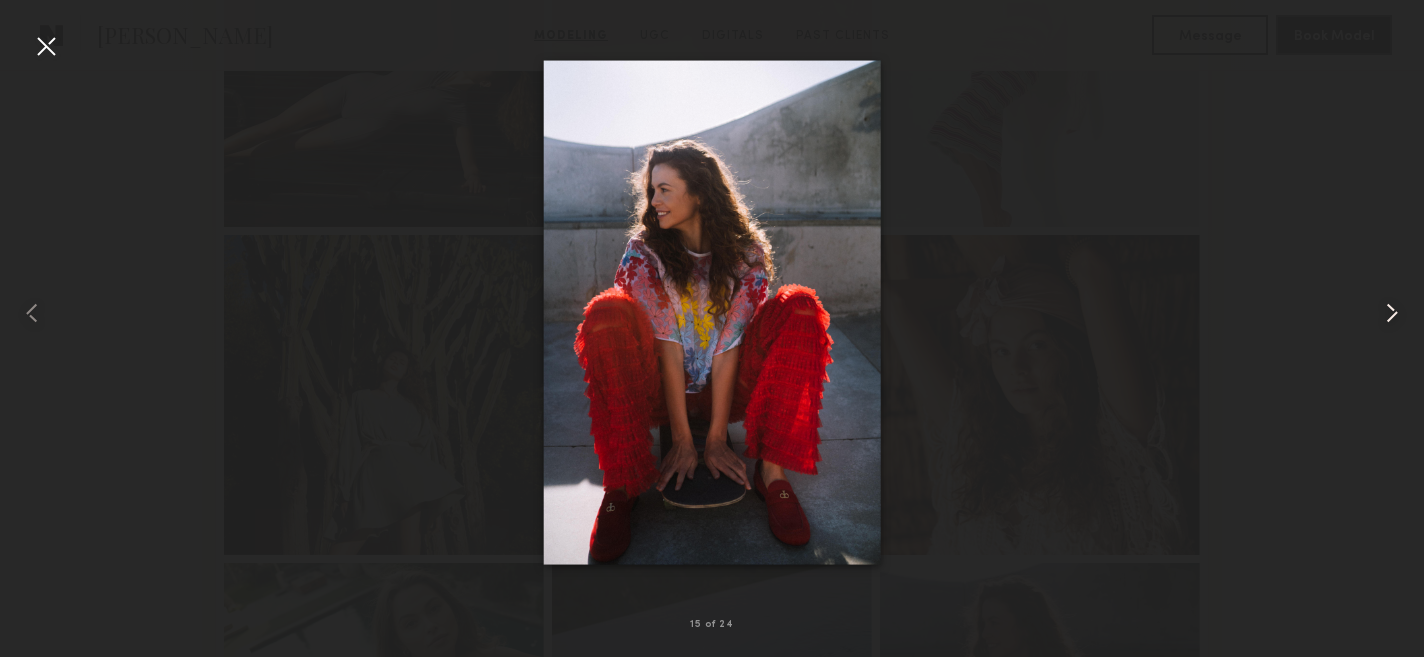 click at bounding box center [1392, 313] 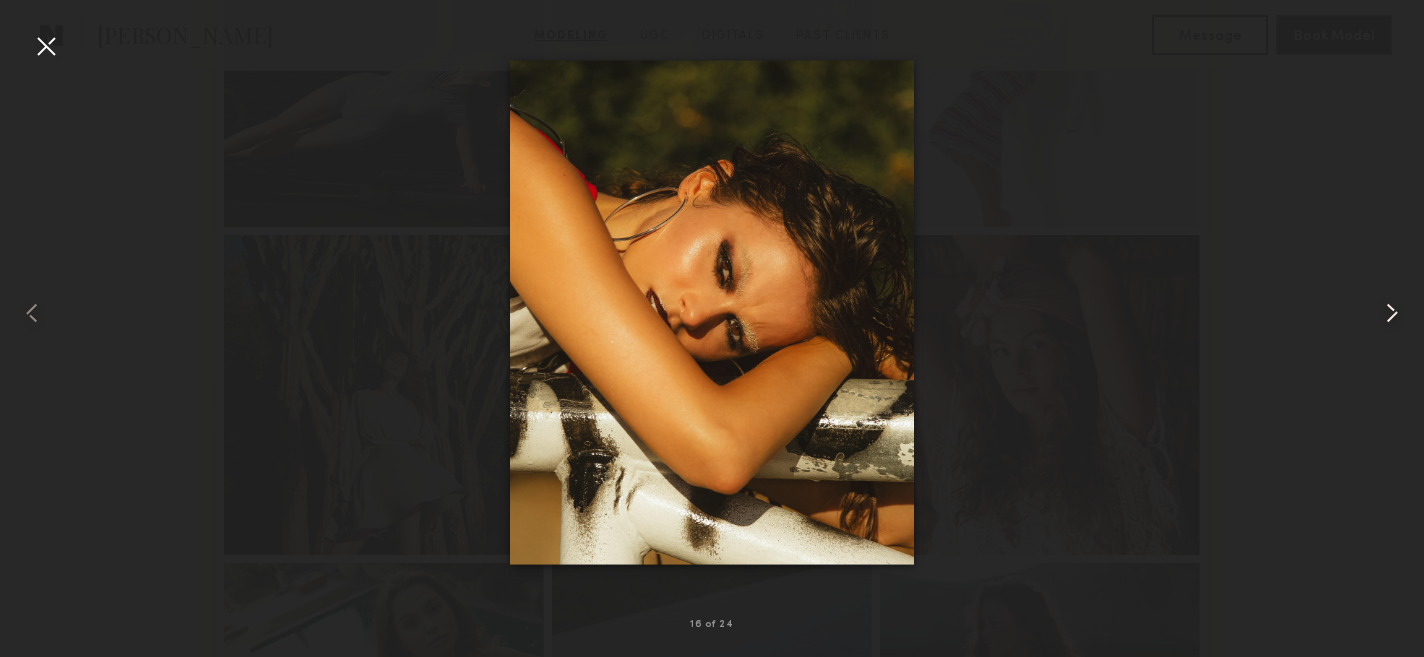 click at bounding box center [1392, 313] 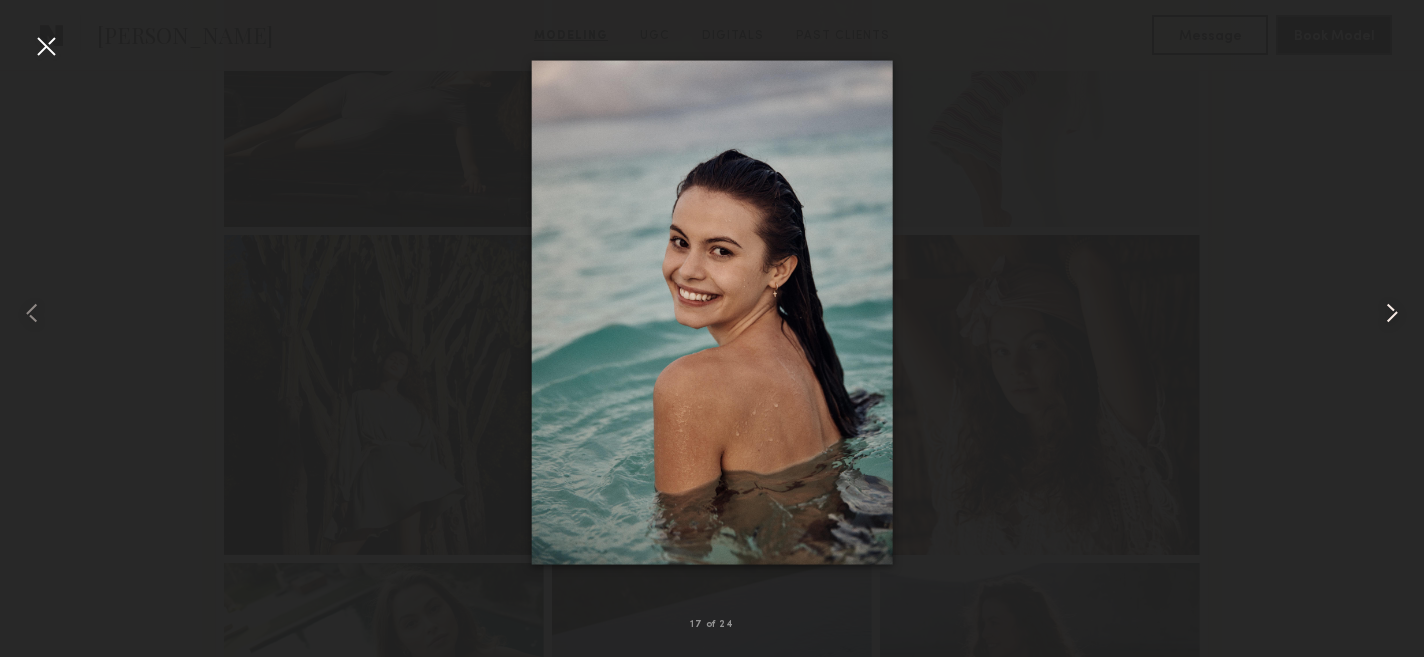 click at bounding box center [1392, 313] 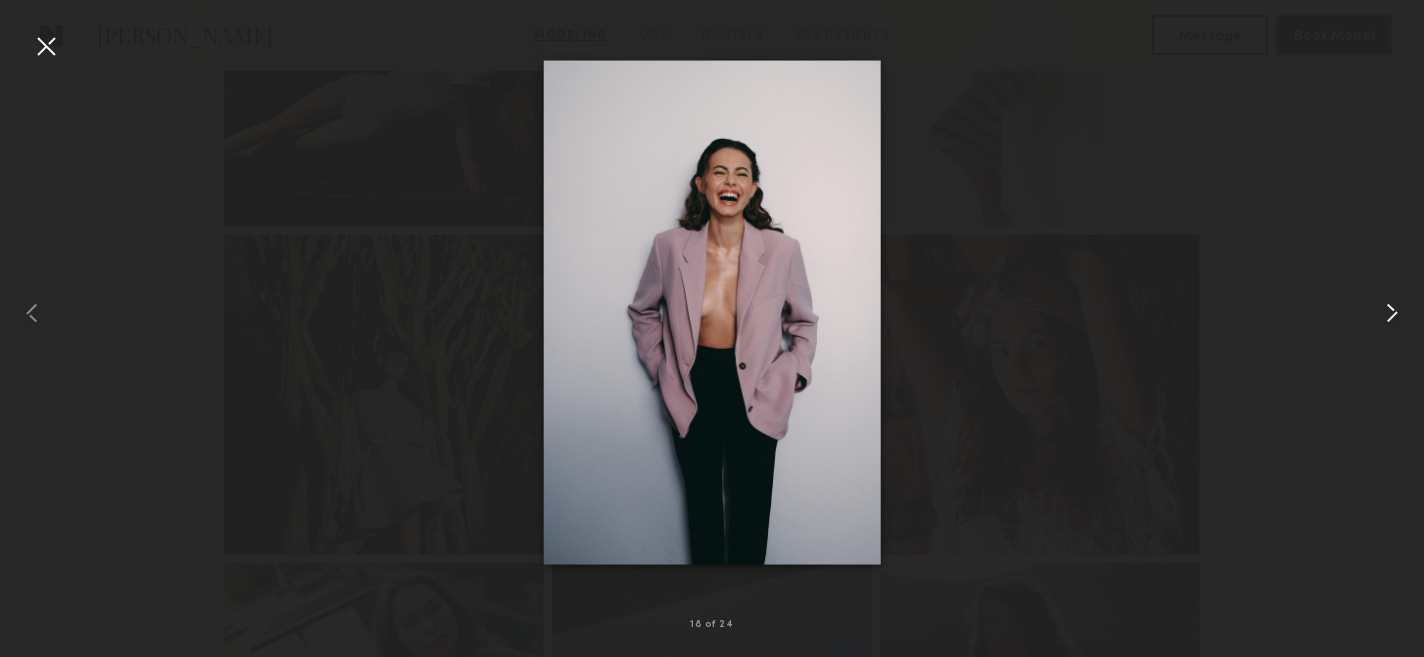 click at bounding box center [1392, 313] 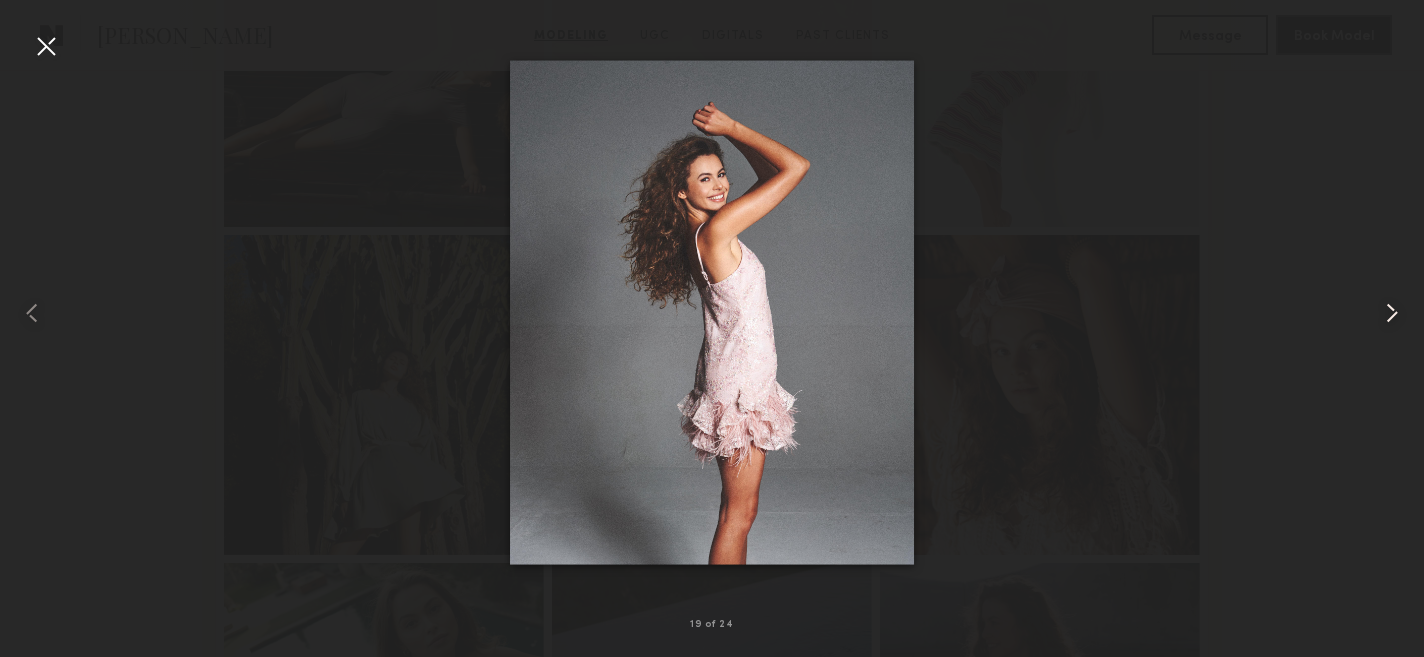 click at bounding box center (1392, 313) 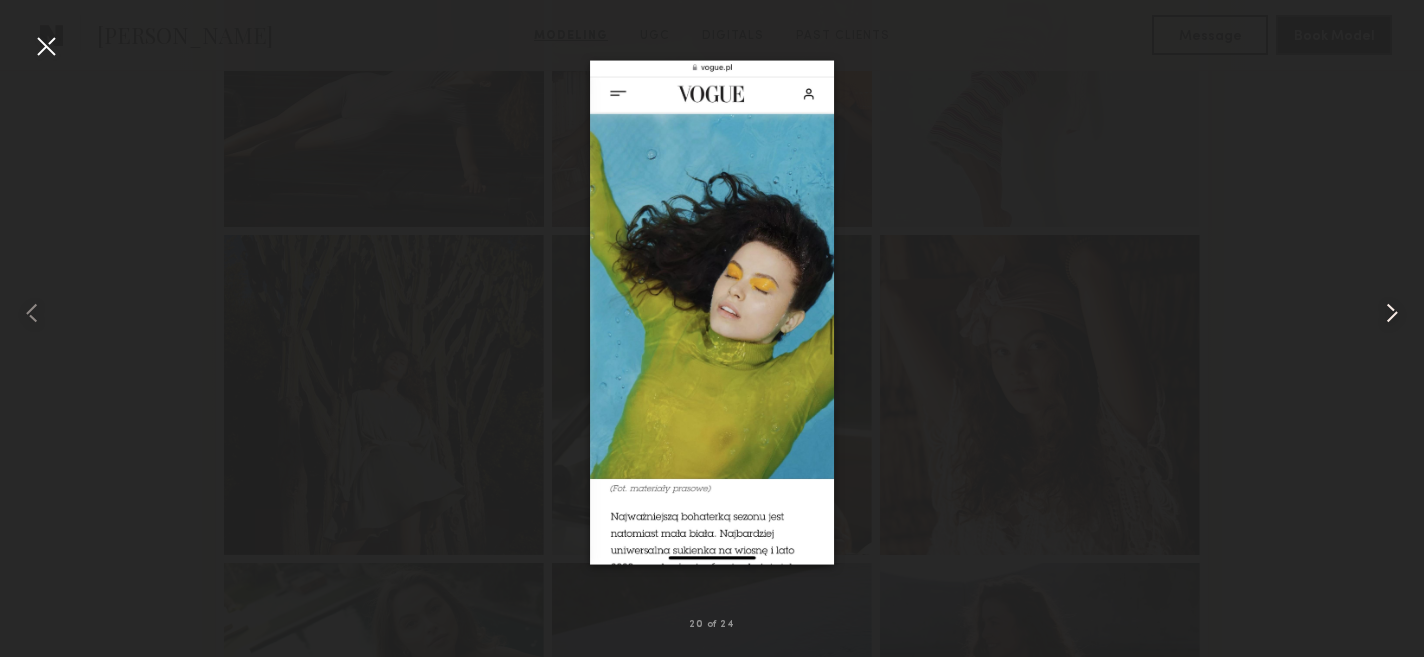 click at bounding box center (1392, 313) 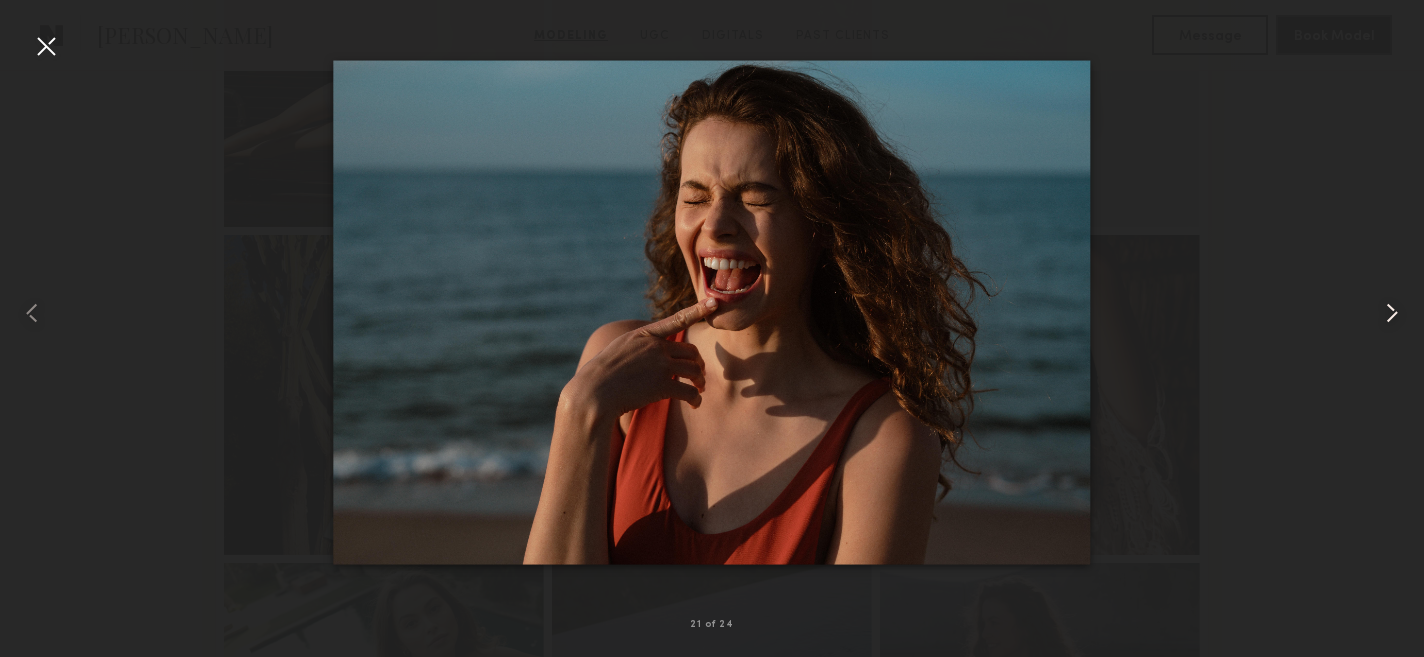 click at bounding box center [1392, 313] 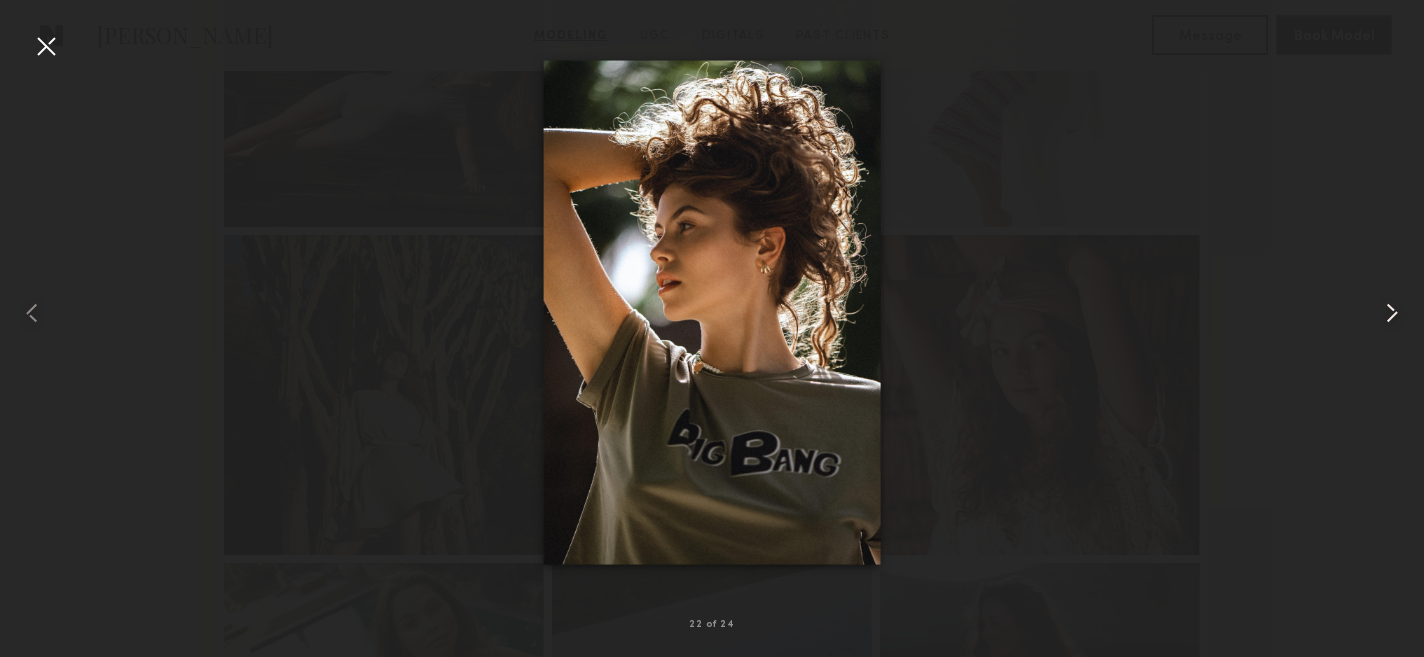 click at bounding box center [1392, 313] 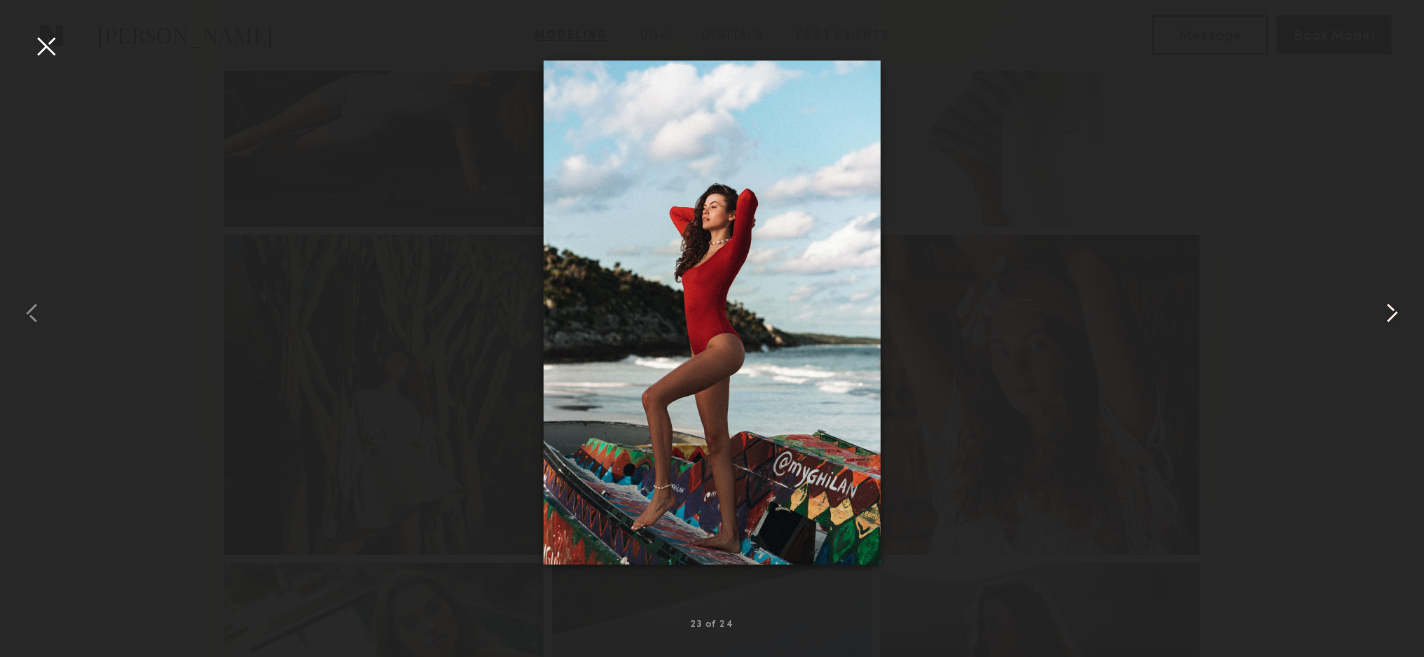 click at bounding box center [1392, 313] 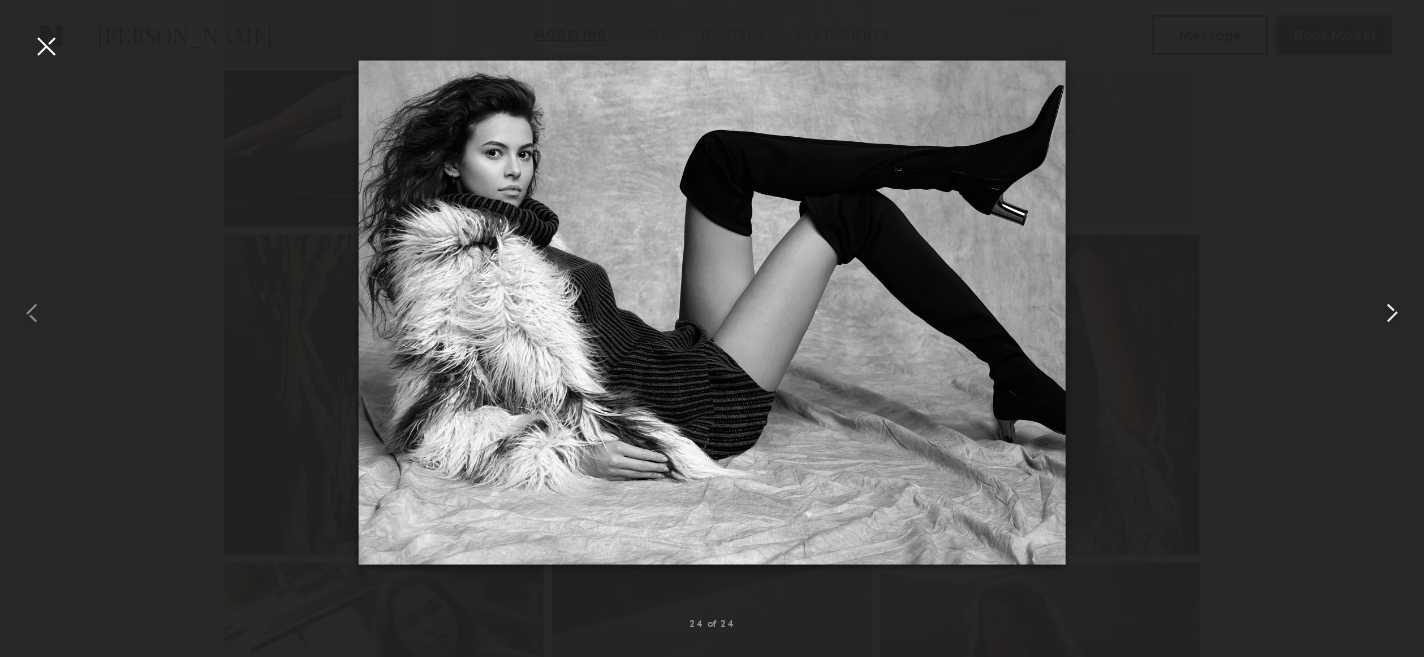 click at bounding box center (1392, 313) 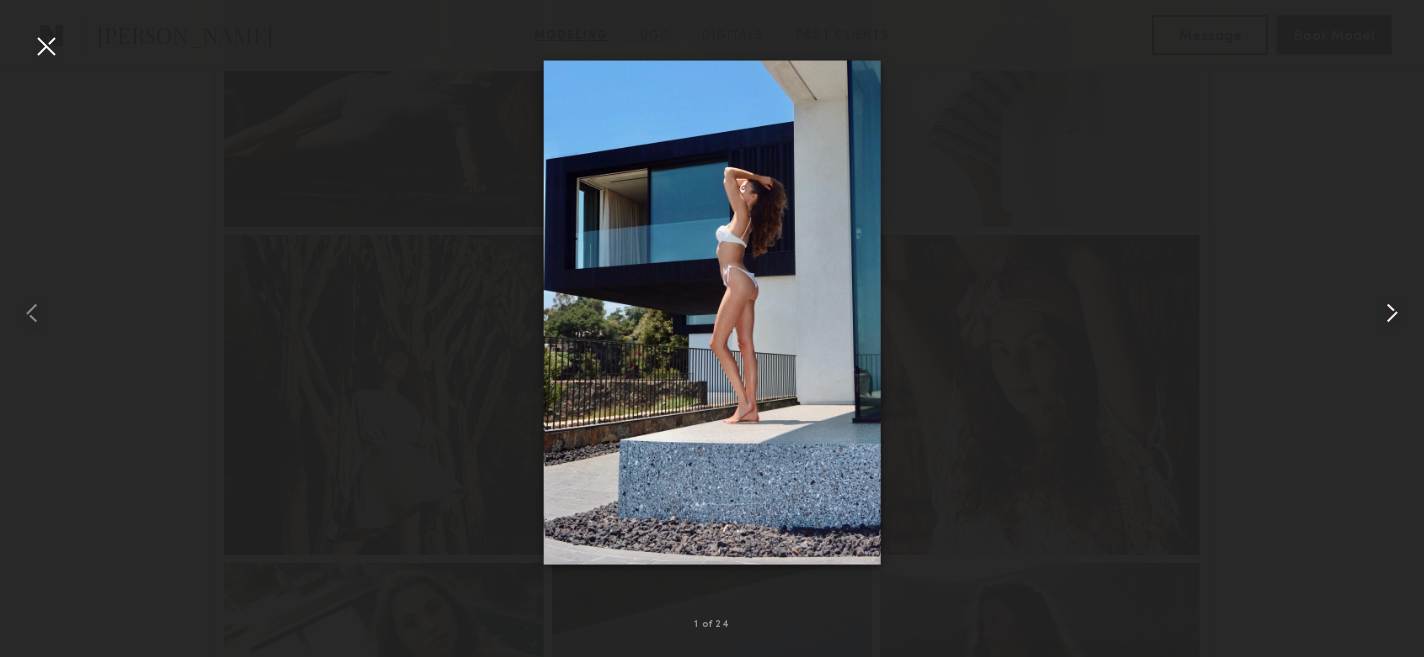 click at bounding box center [1392, 313] 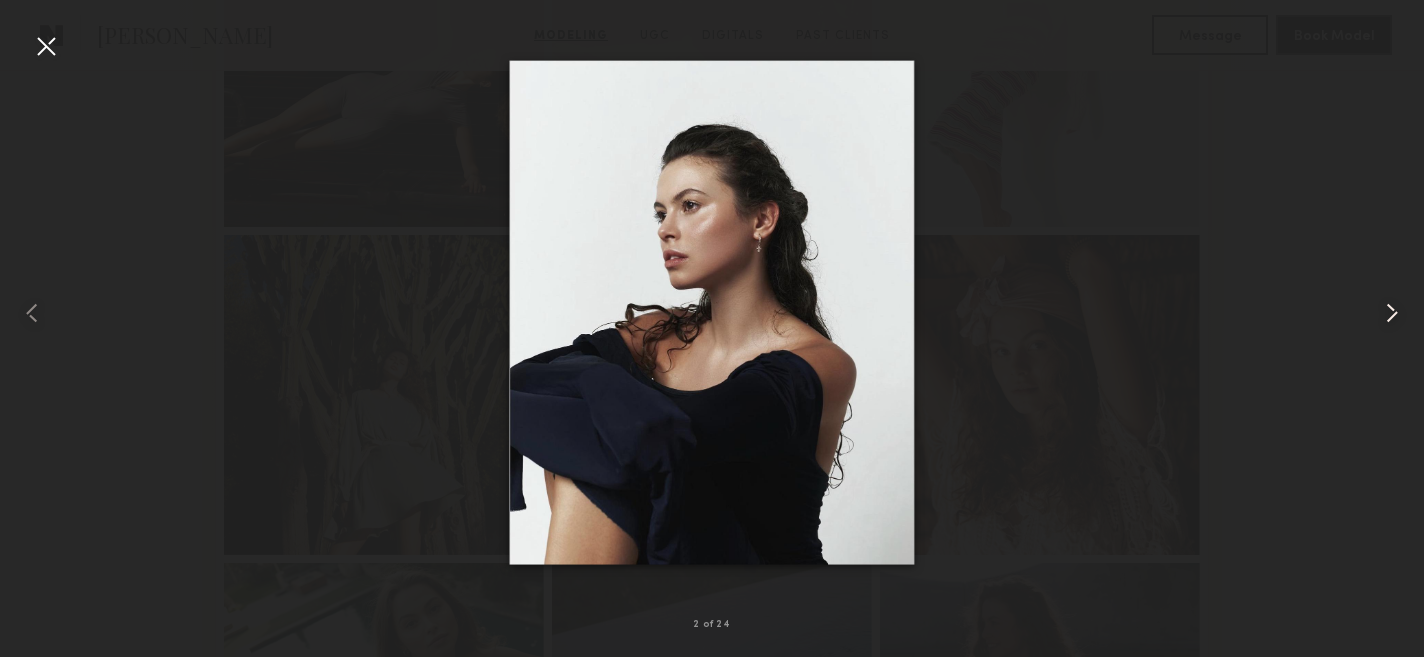 click at bounding box center (1392, 313) 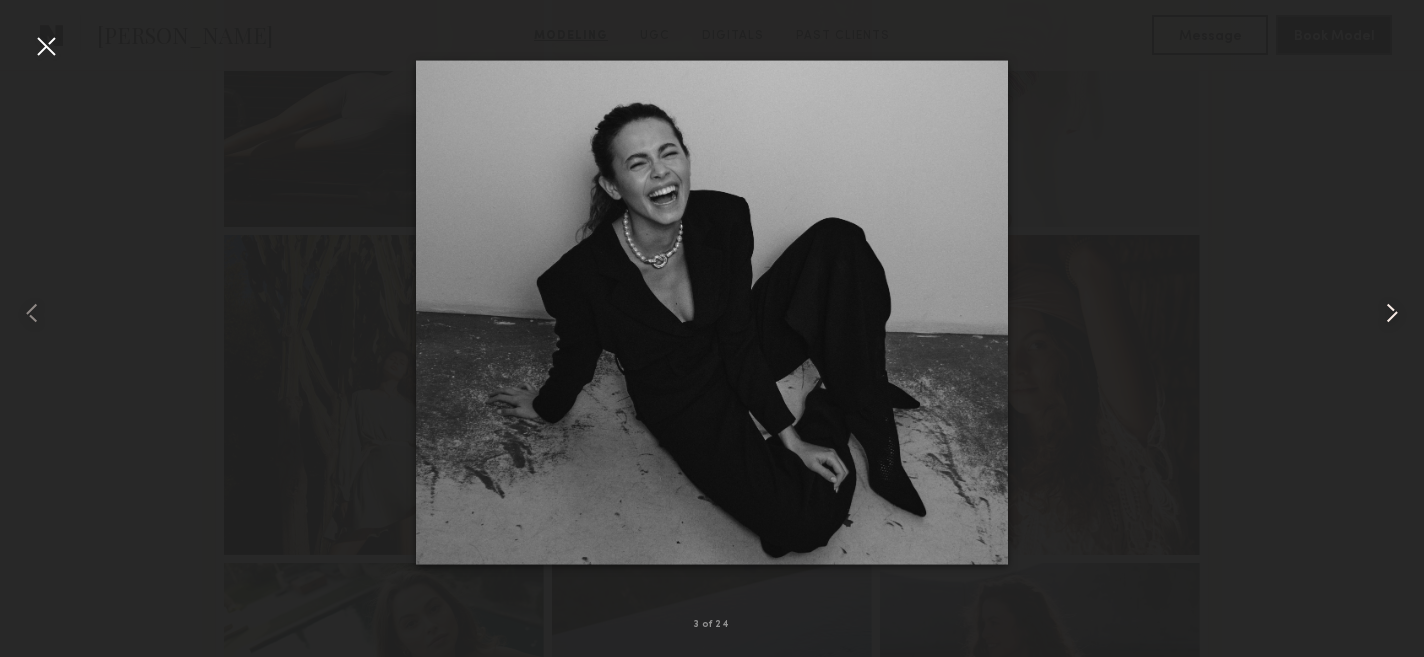 click at bounding box center (1392, 313) 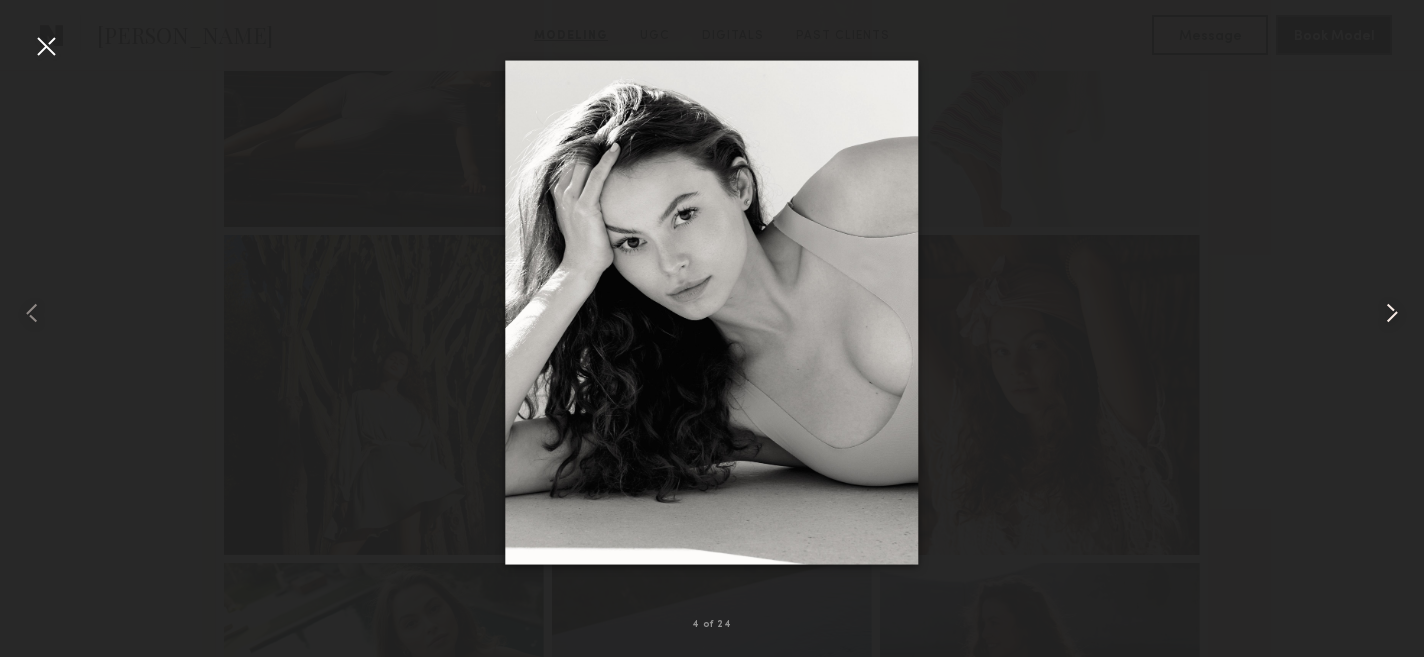click at bounding box center [1392, 313] 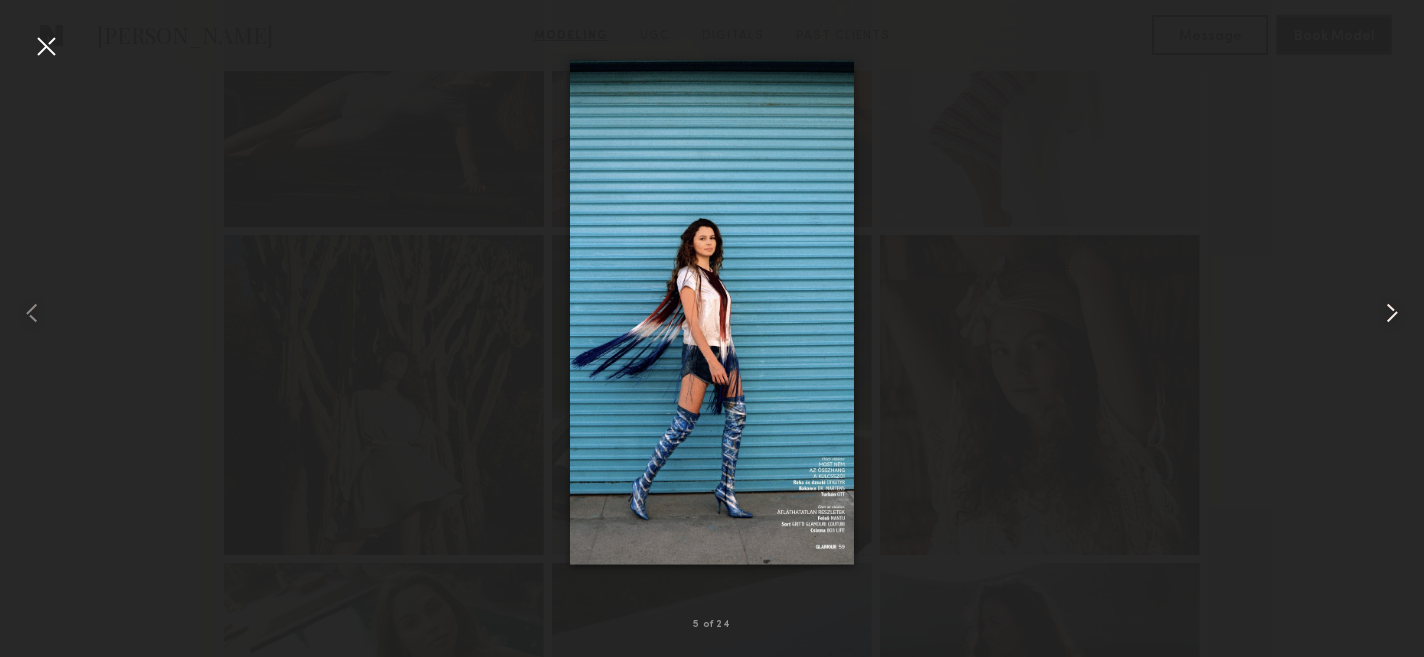 click at bounding box center (1392, 313) 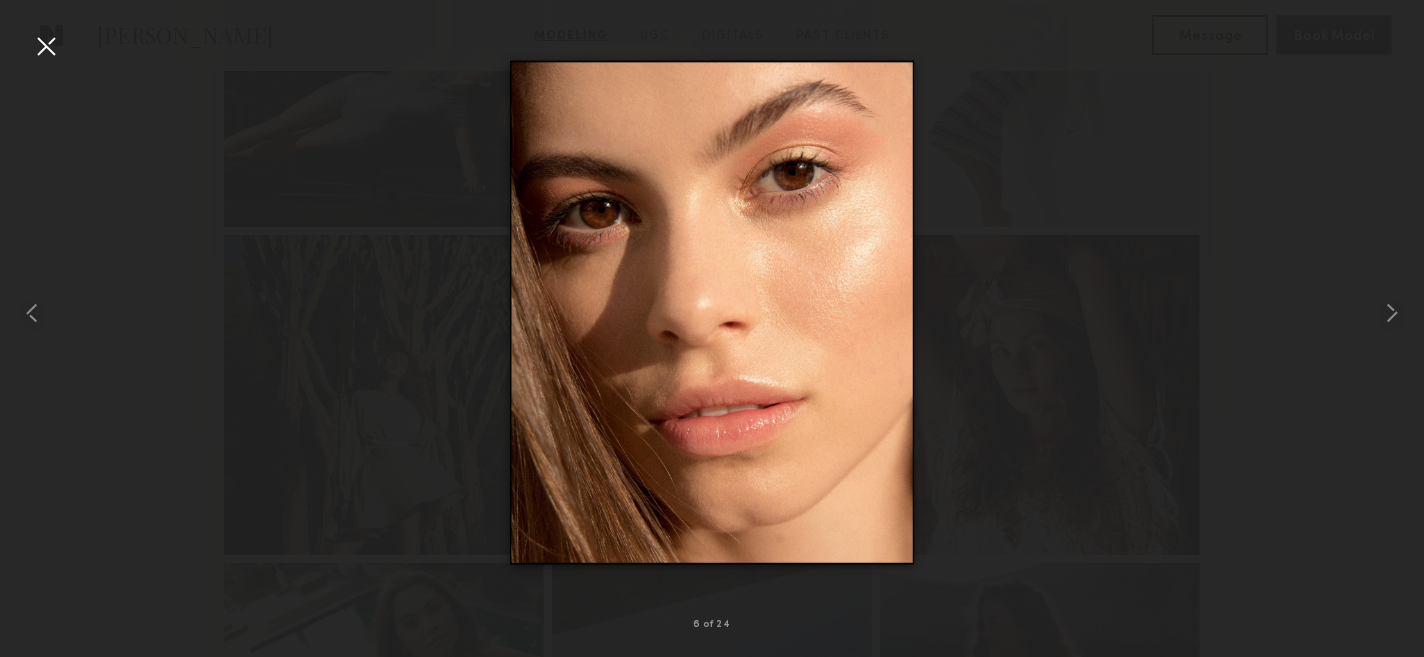 click at bounding box center [46, 46] 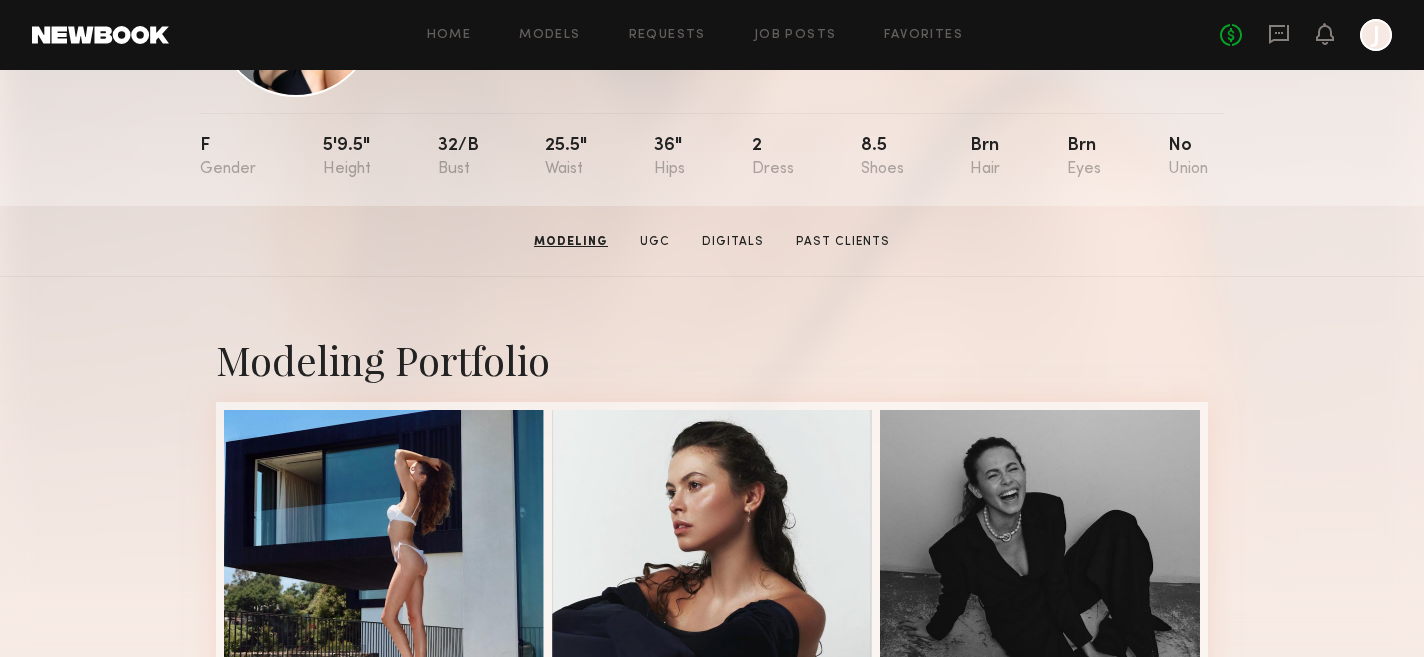 scroll, scrollTop: 73, scrollLeft: 0, axis: vertical 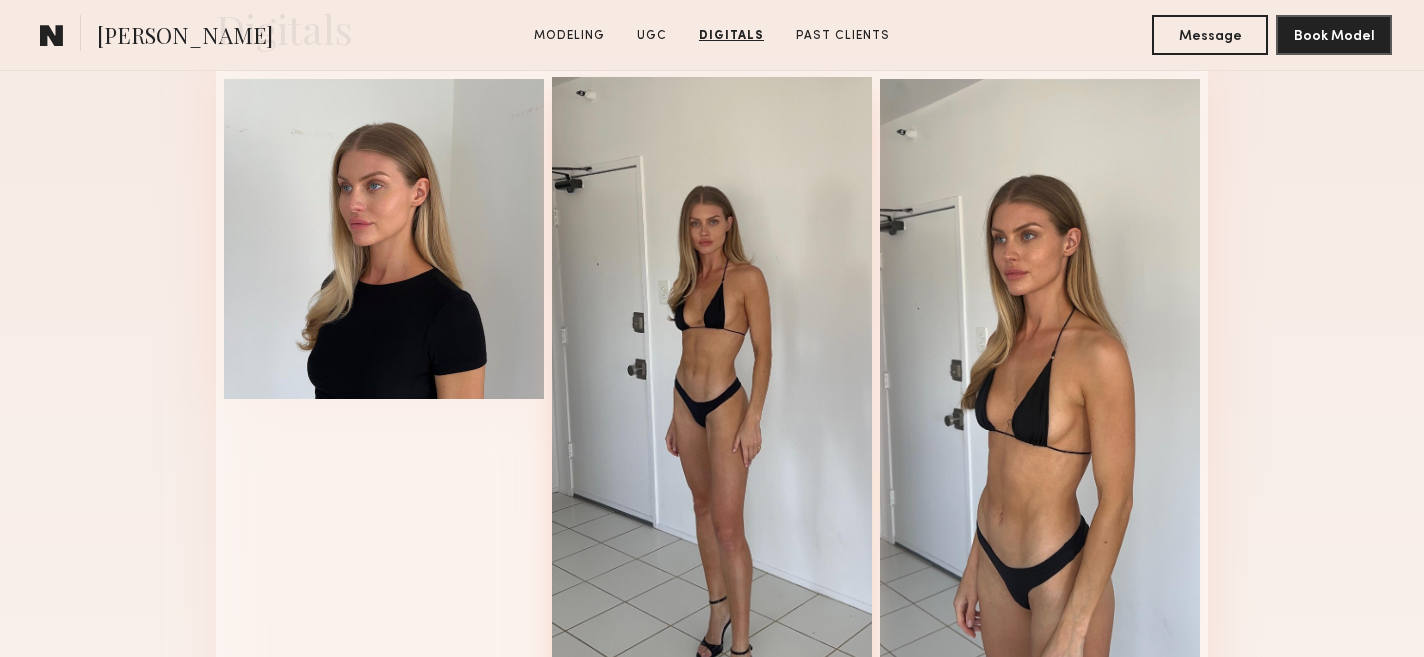 click at bounding box center (712, 401) 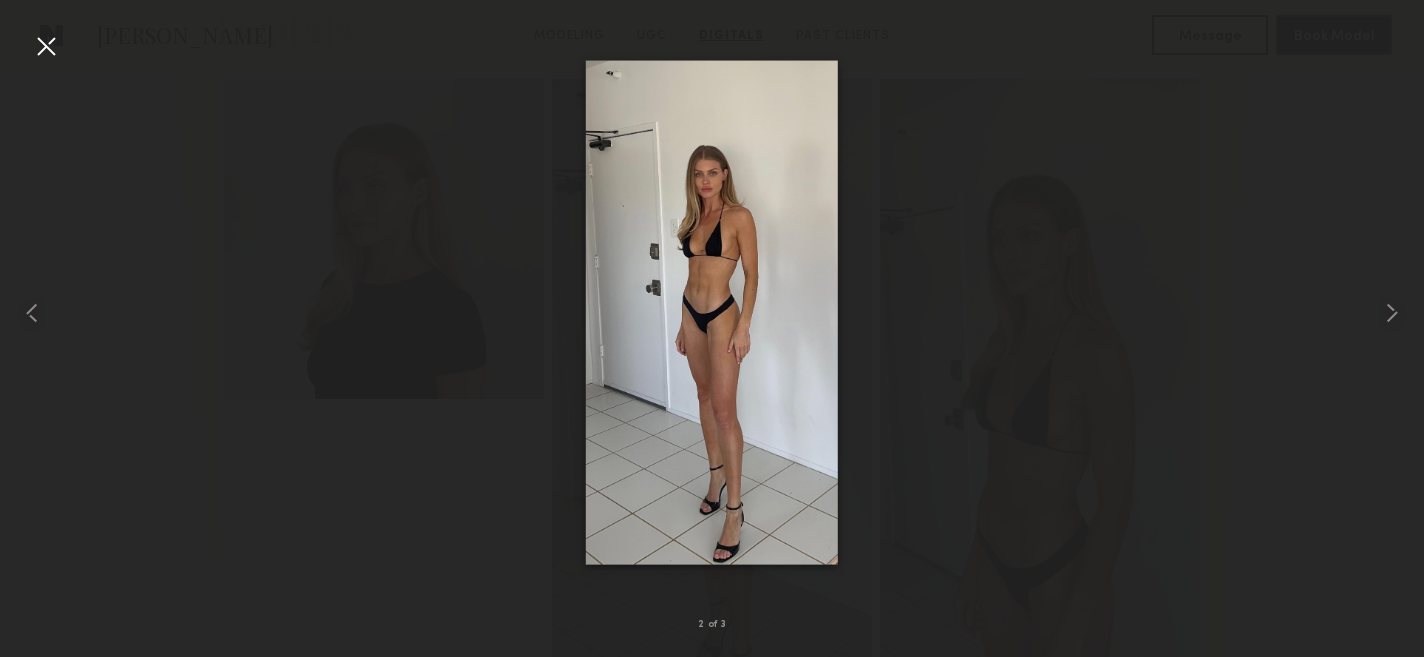 click at bounding box center (46, 46) 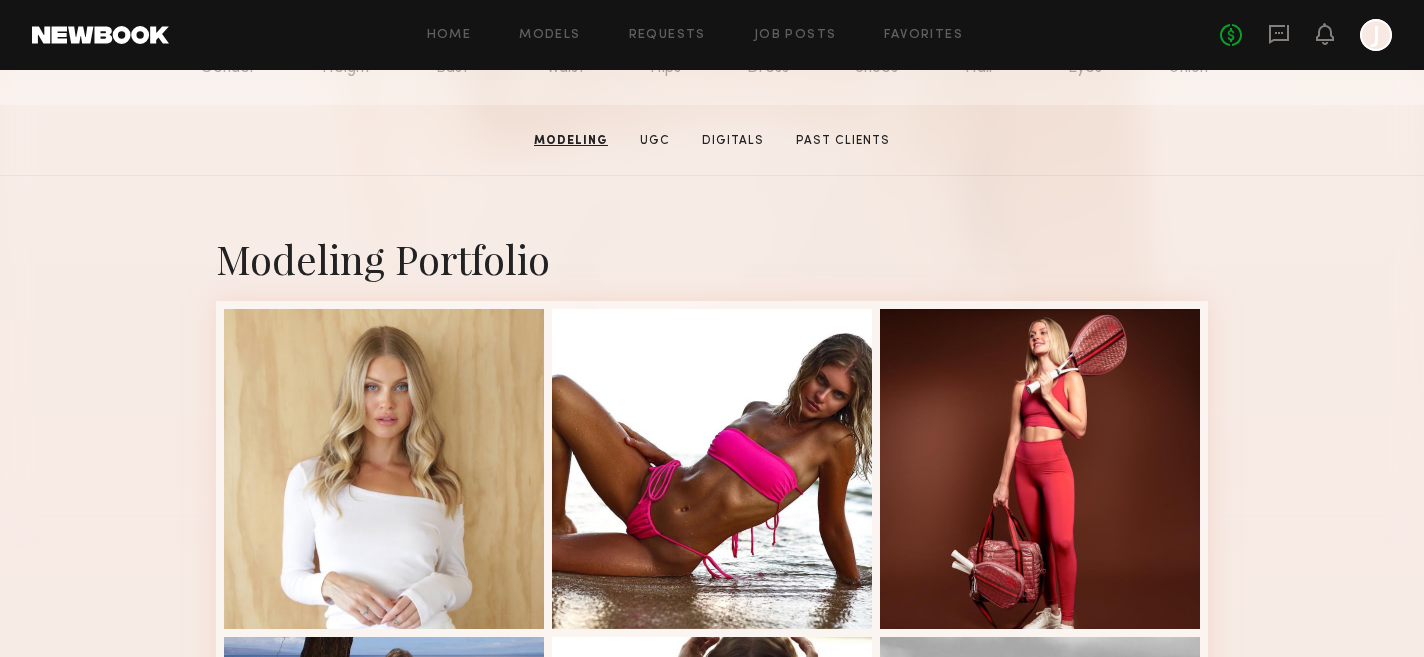 scroll, scrollTop: 284, scrollLeft: 0, axis: vertical 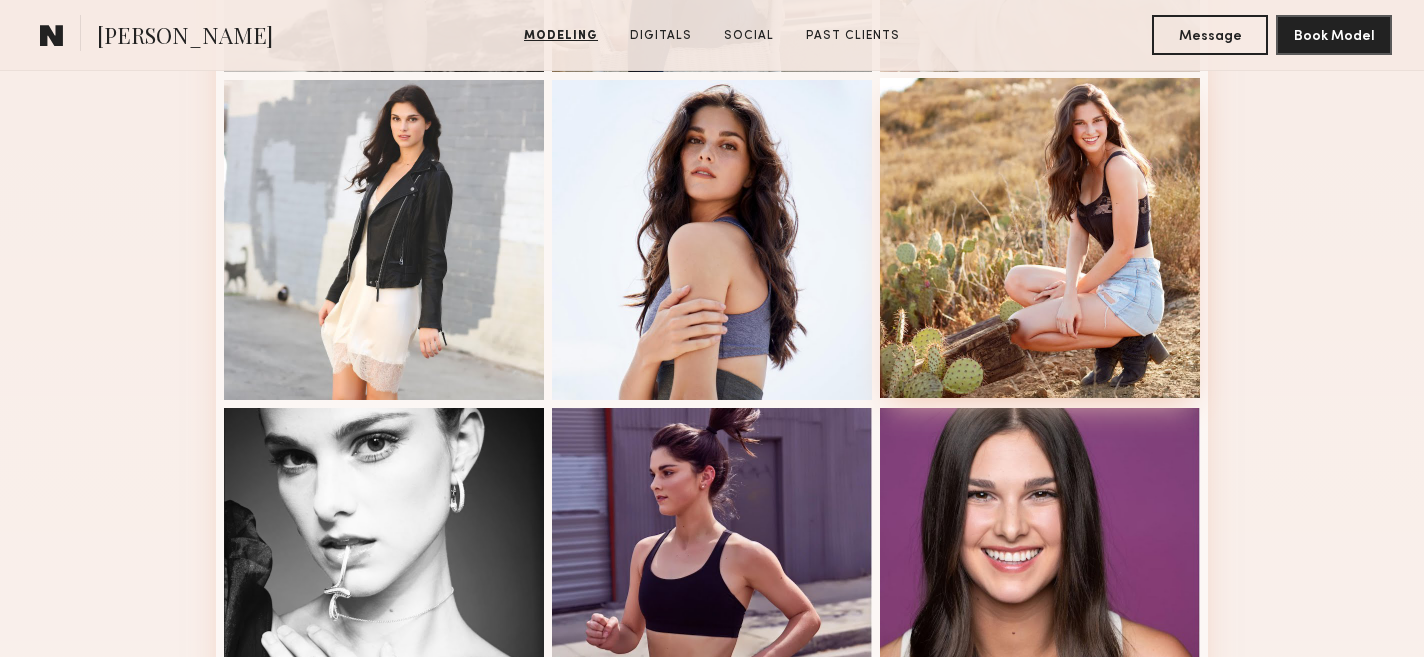 click at bounding box center (1040, 238) 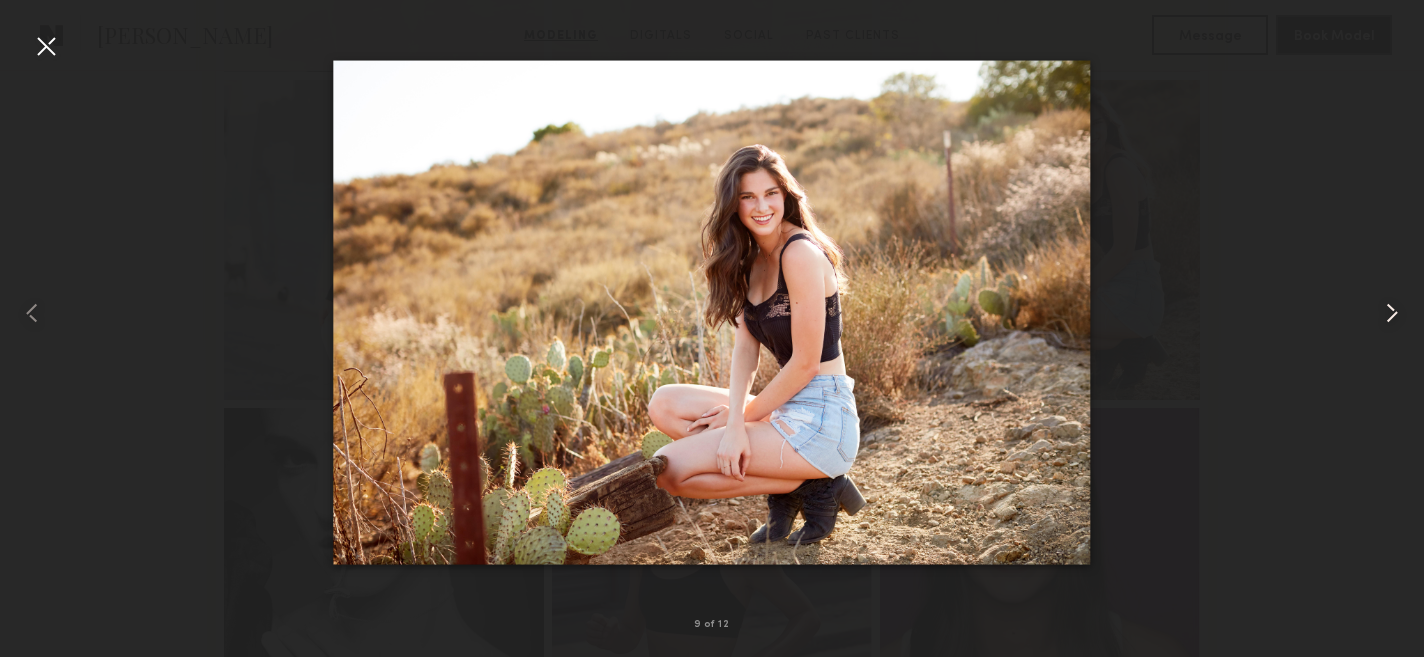 click at bounding box center (1392, 313) 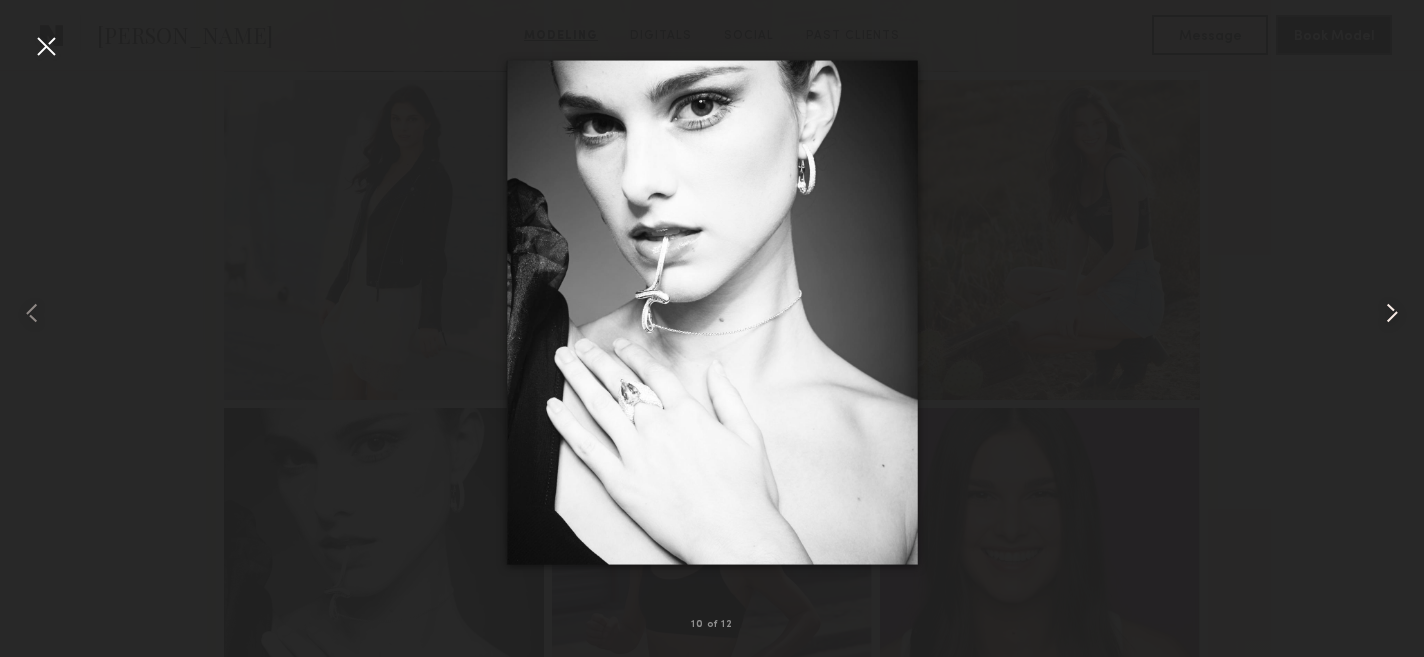 click at bounding box center [1392, 313] 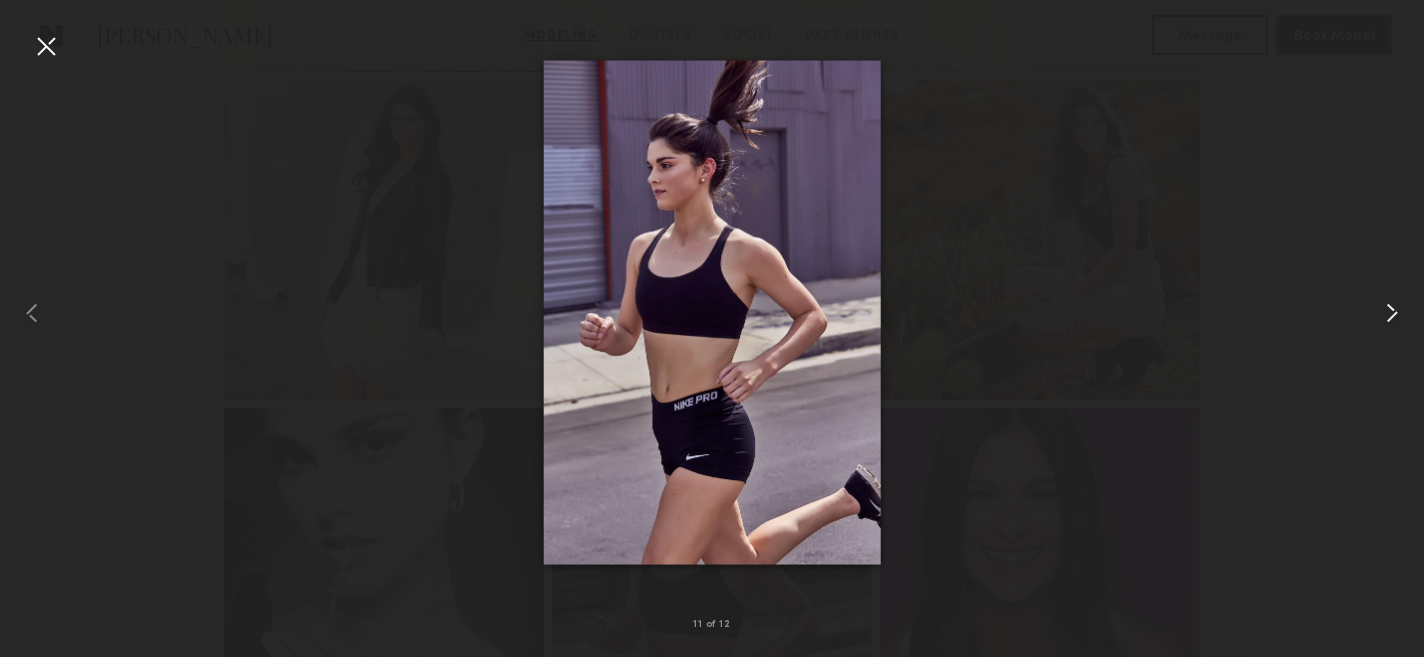 click at bounding box center [1392, 313] 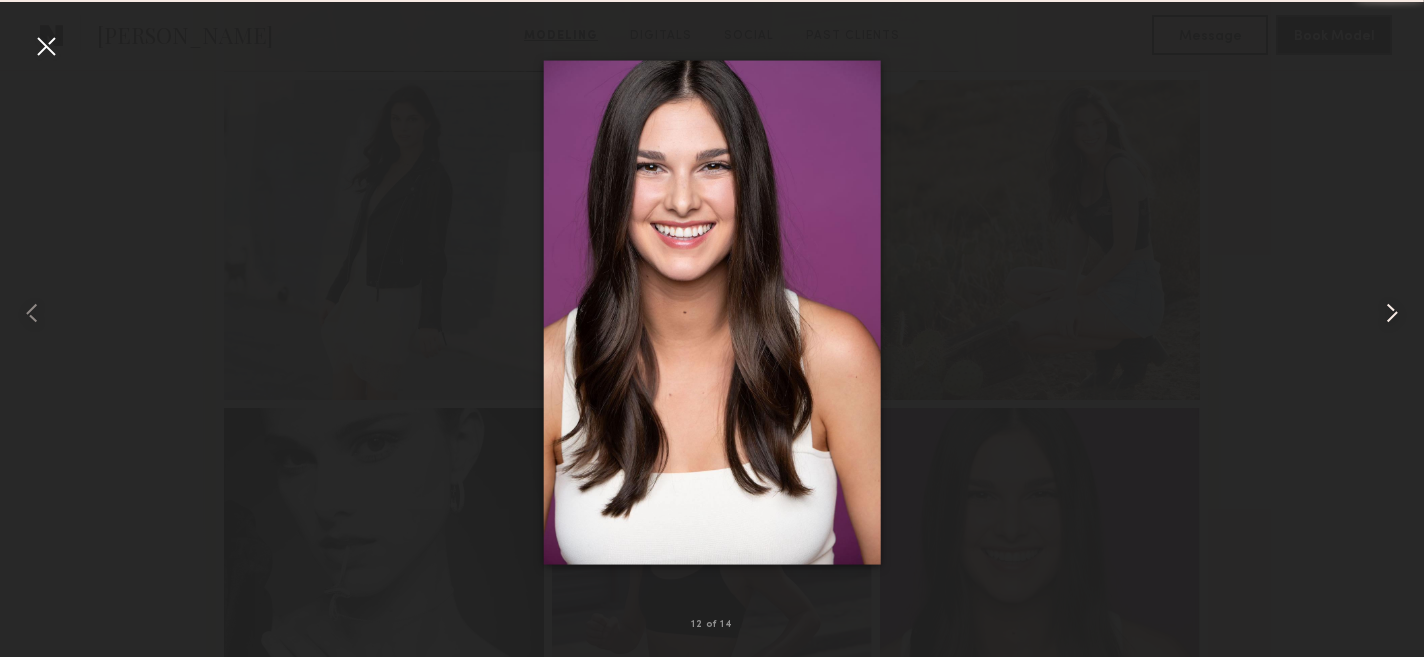 click at bounding box center (1392, 313) 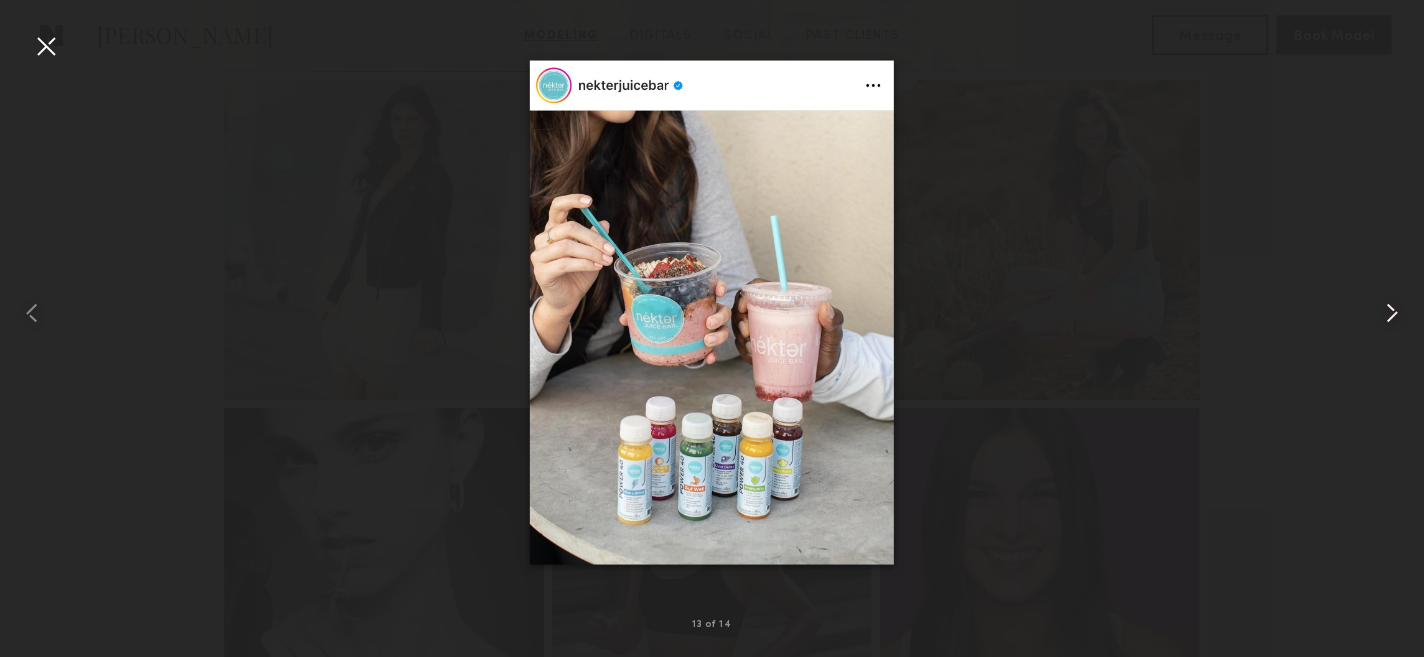 click at bounding box center (1392, 313) 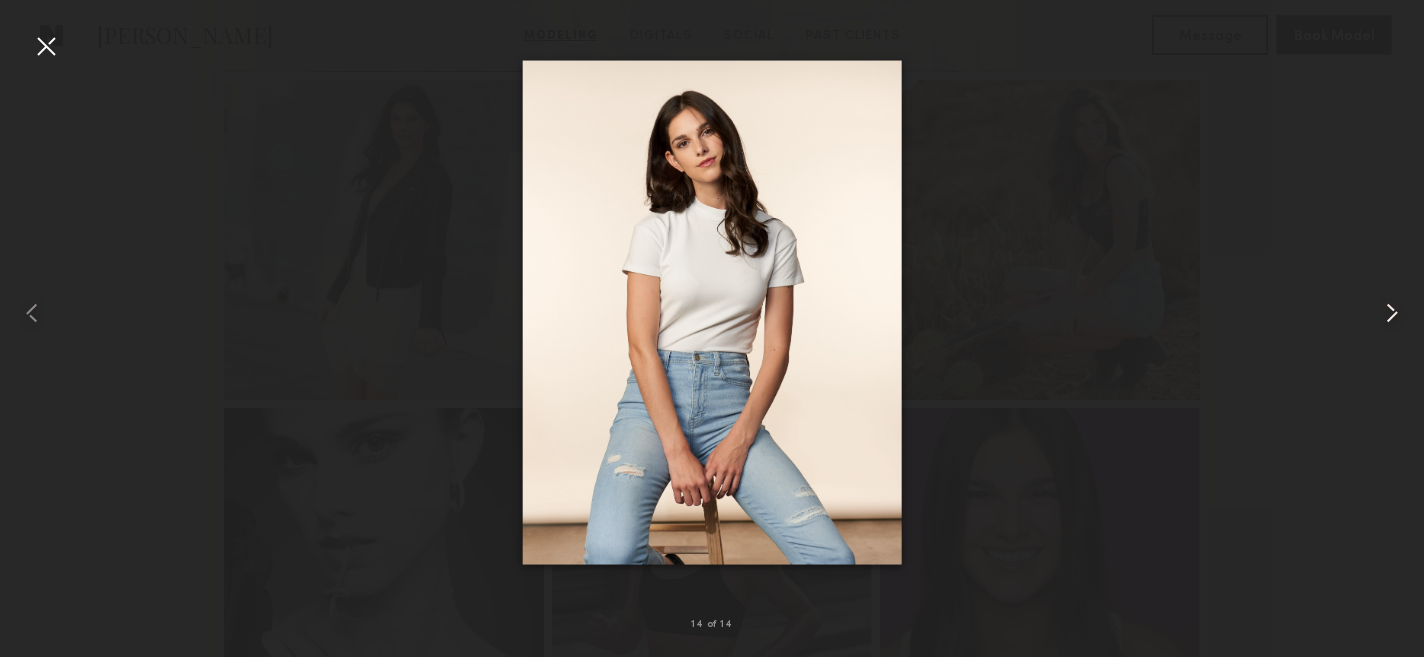 click at bounding box center [1392, 313] 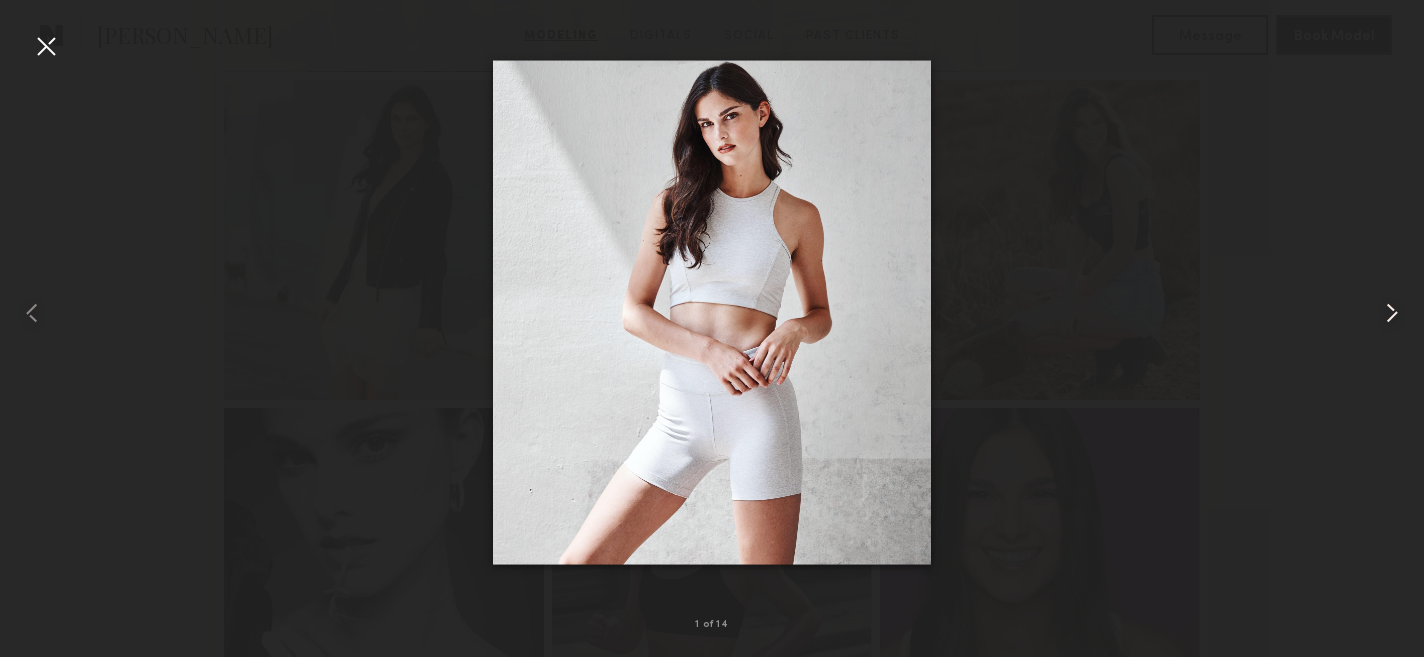 click at bounding box center [1392, 313] 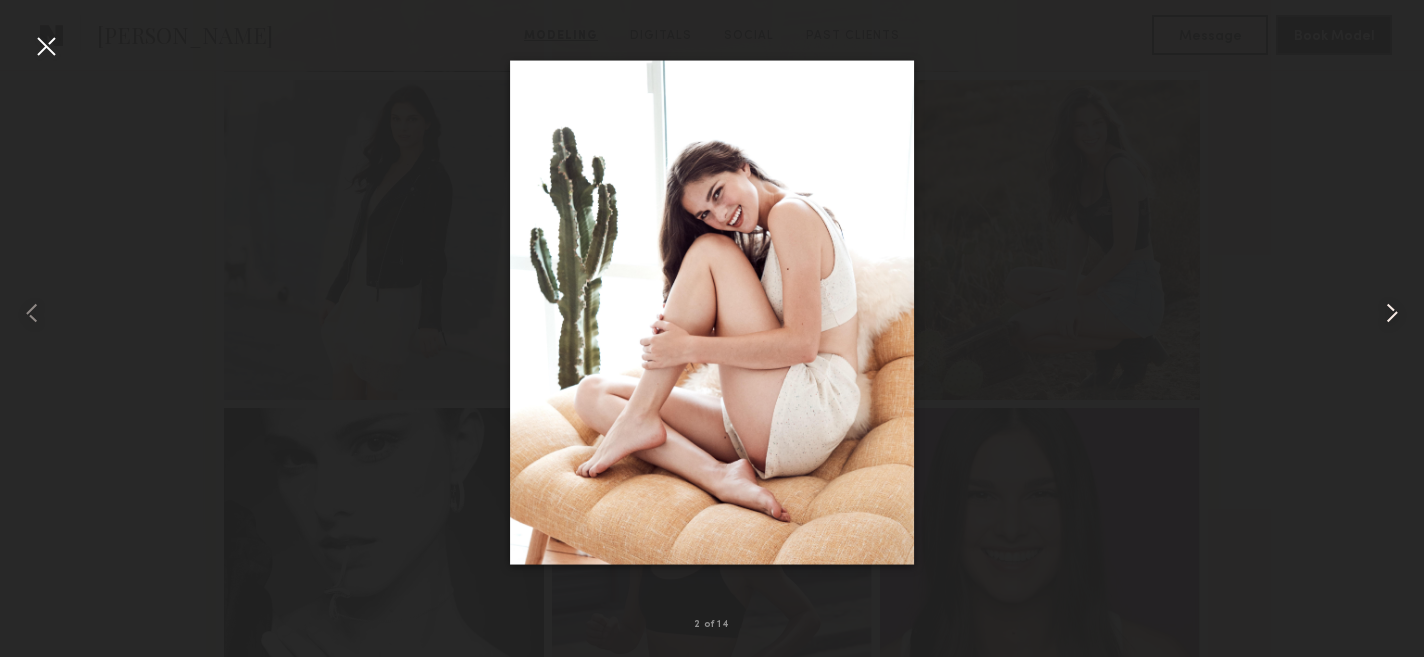 click at bounding box center (1392, 313) 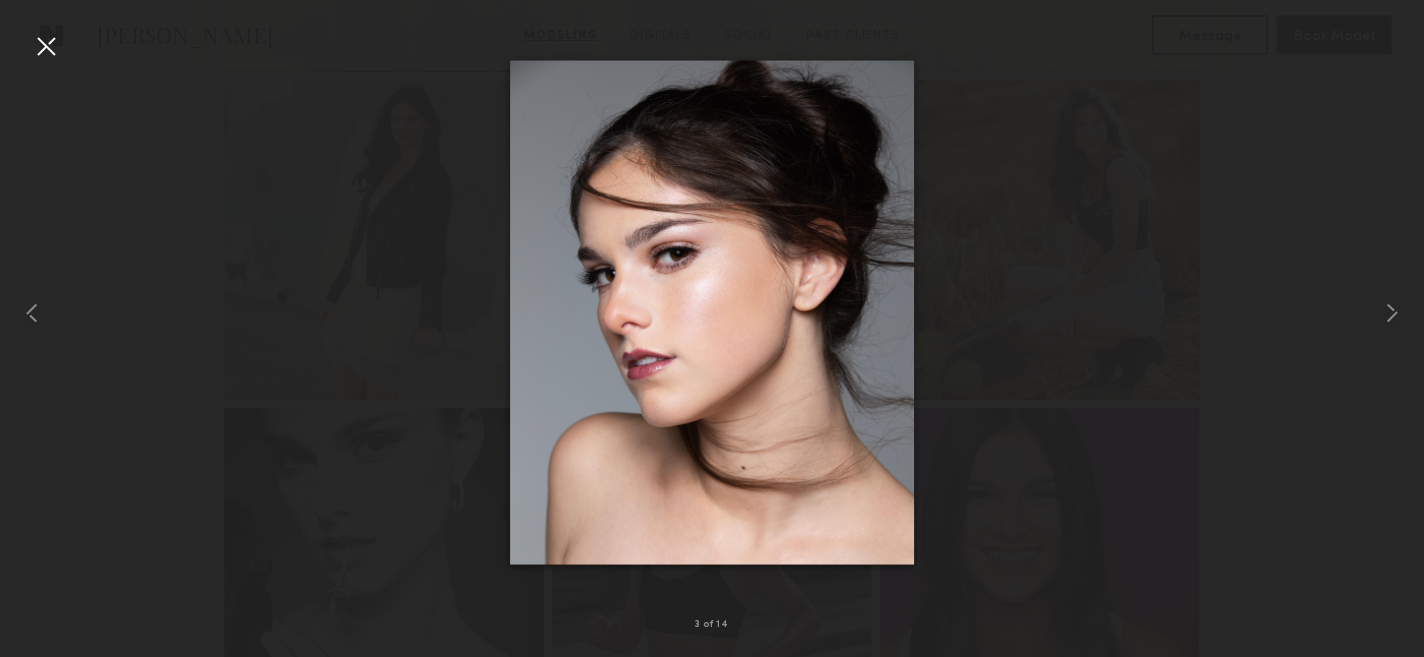 click at bounding box center [46, 46] 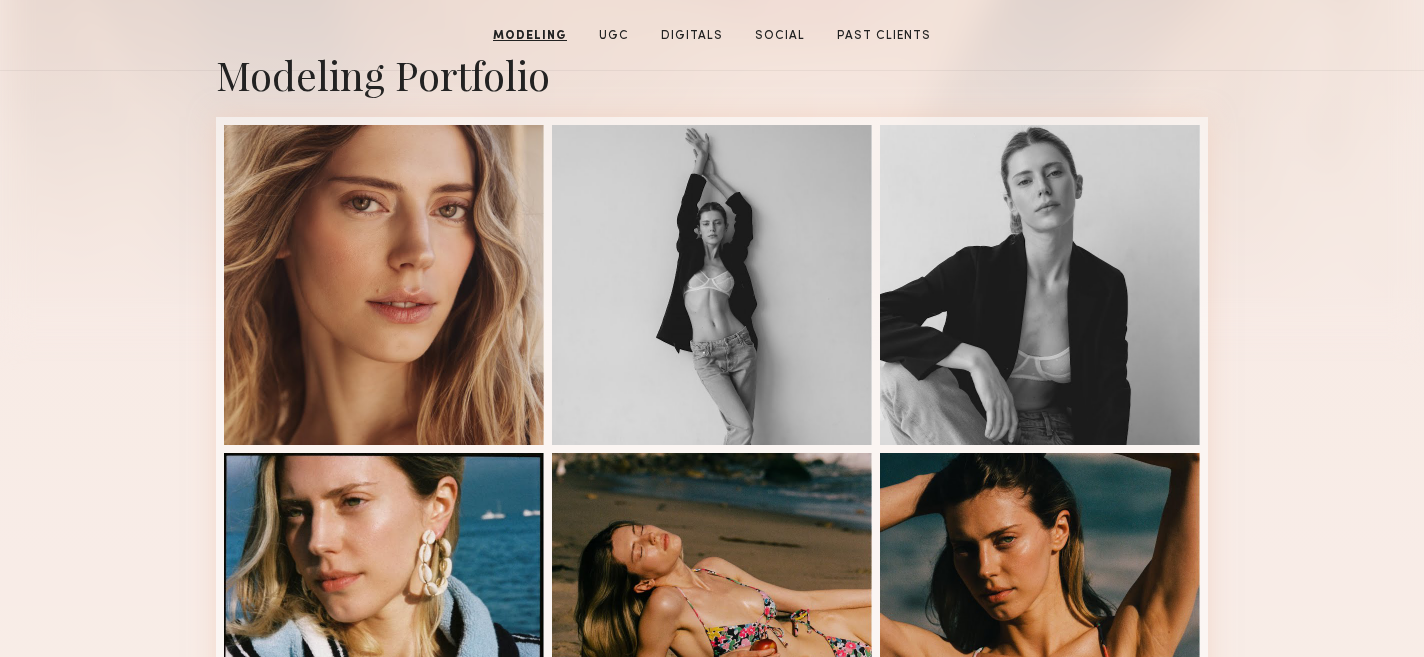 scroll, scrollTop: 0, scrollLeft: 0, axis: both 